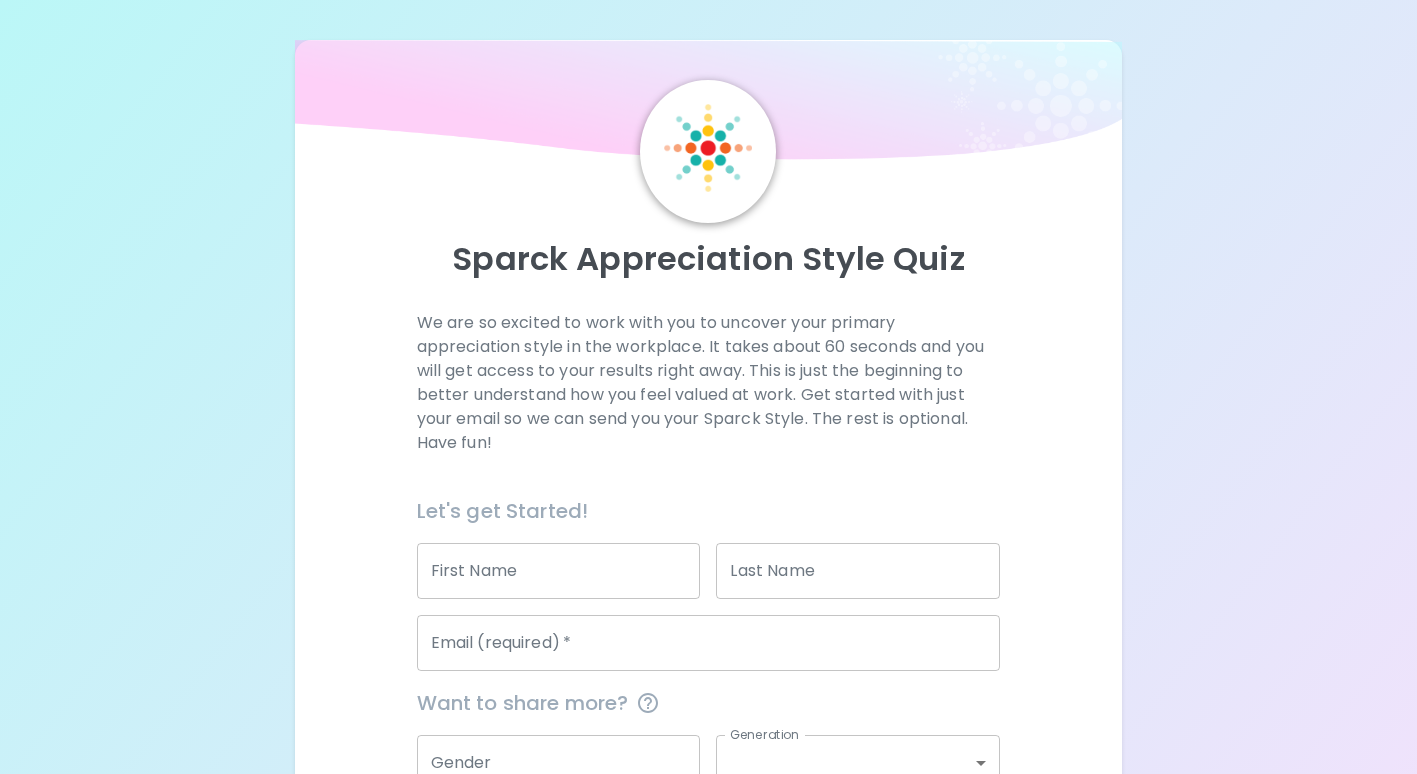 scroll, scrollTop: 0, scrollLeft: 0, axis: both 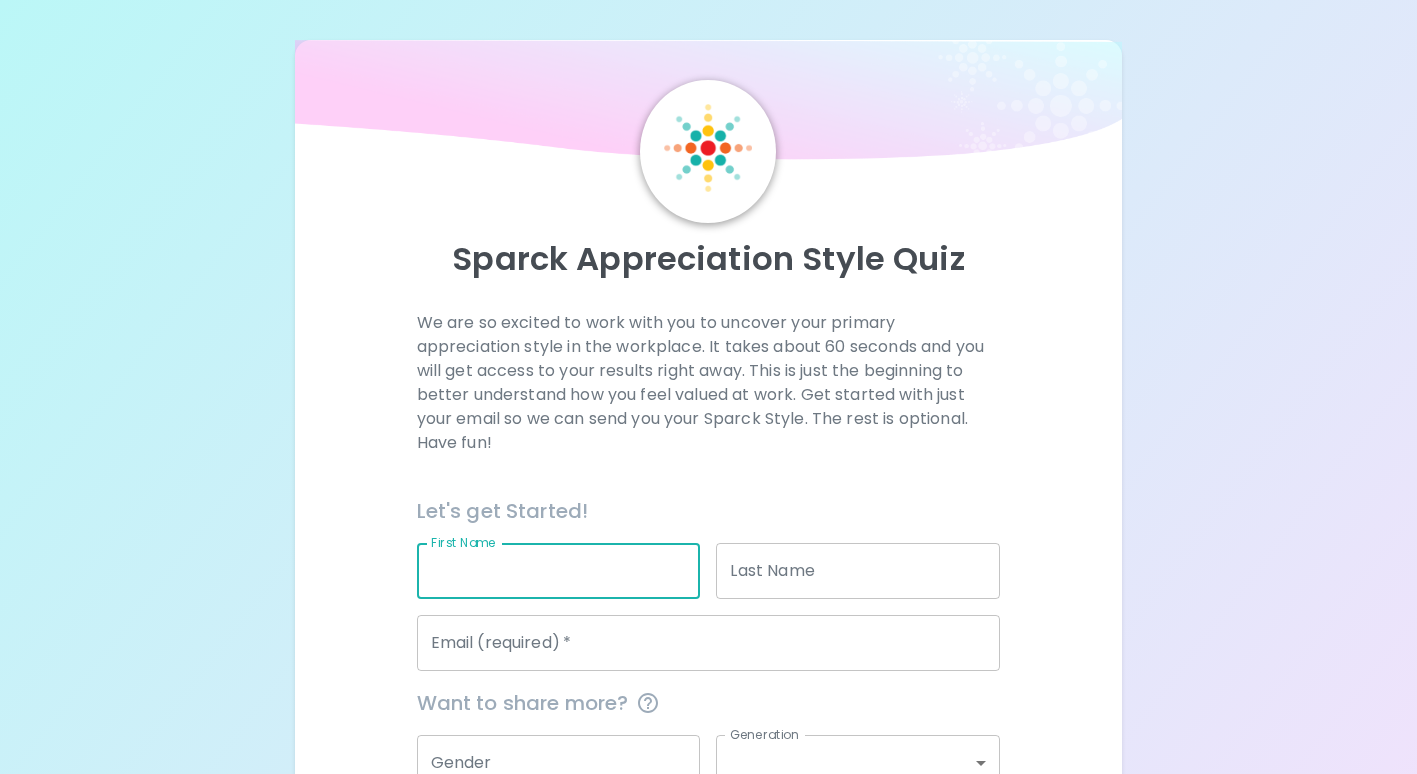 type on "[PERSON_NAME]" 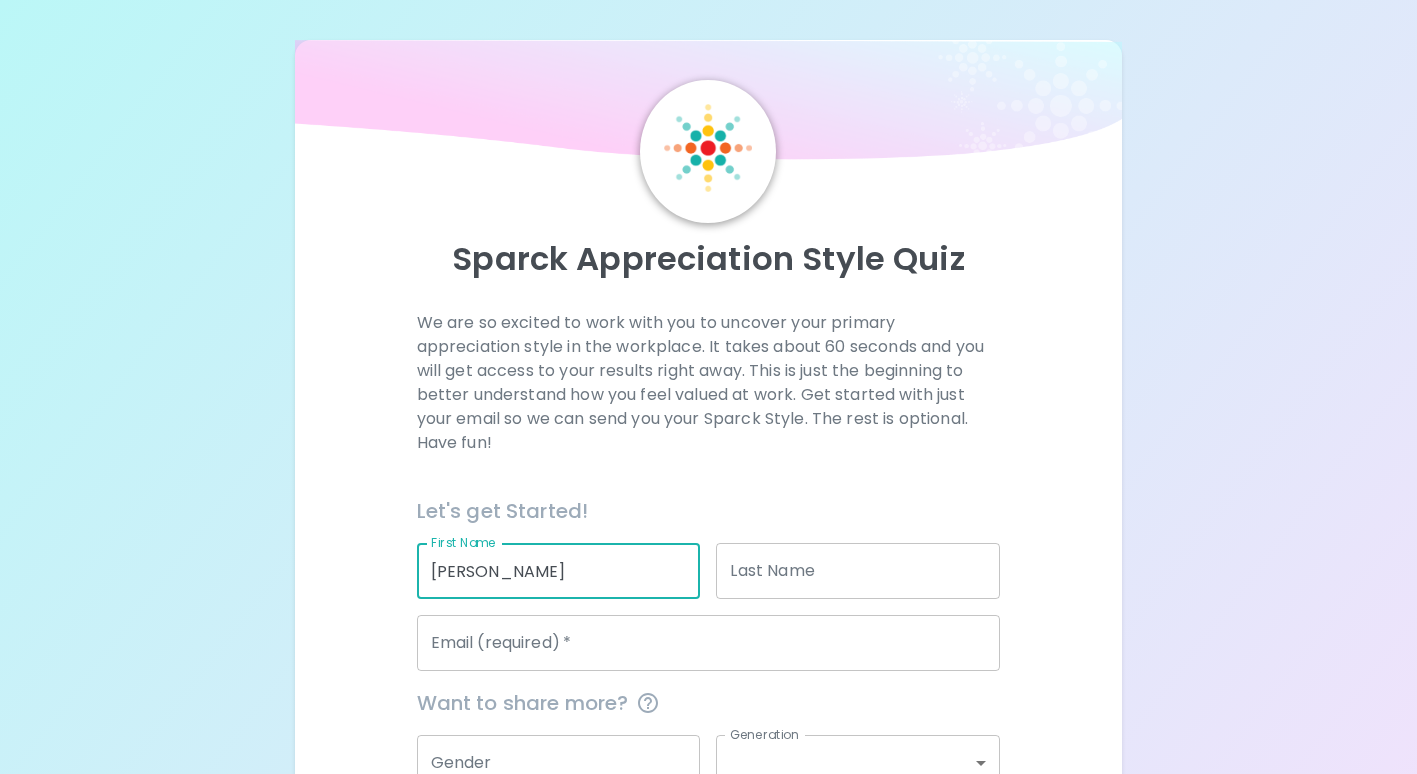 type on "[PERSON_NAME]" 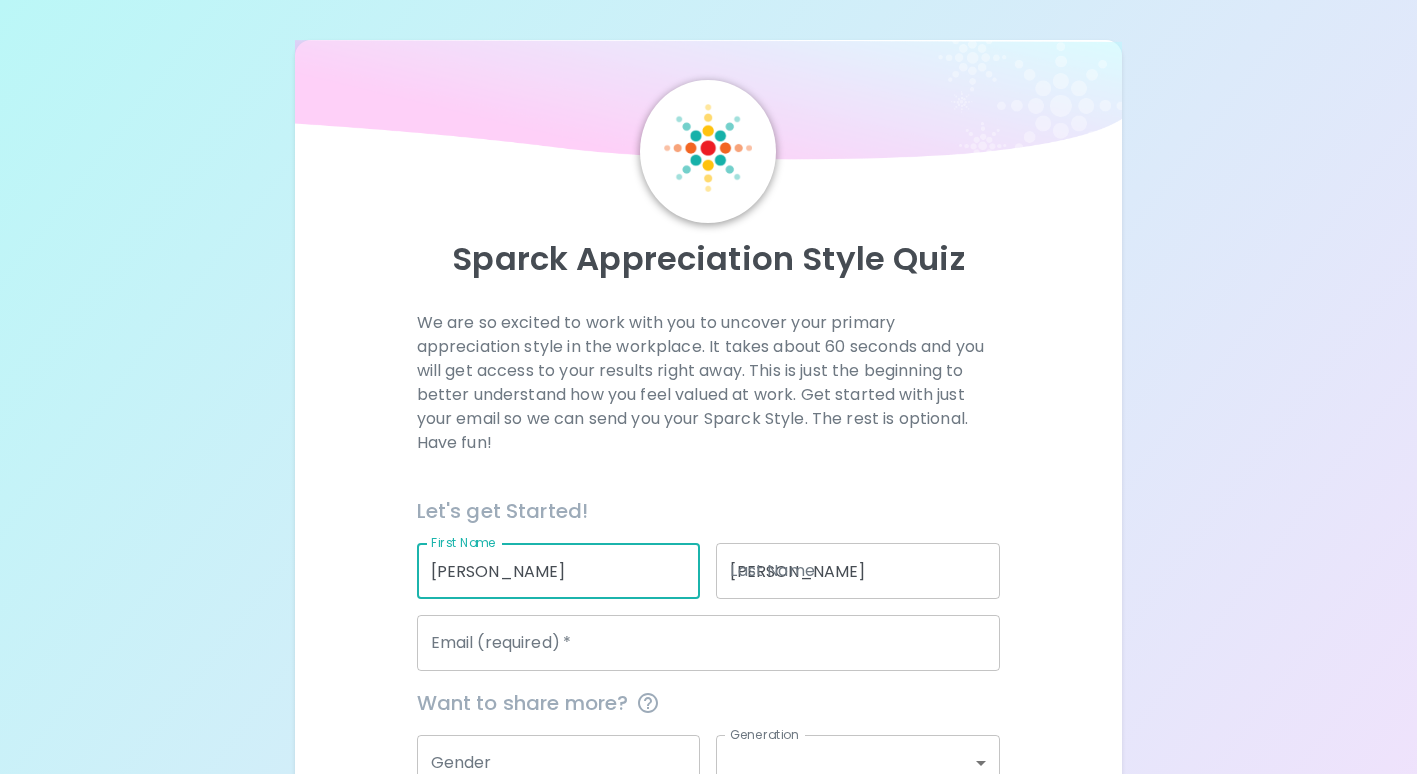 type on "[EMAIL_ADDRESS][PERSON_NAME][DOMAIN_NAME]" 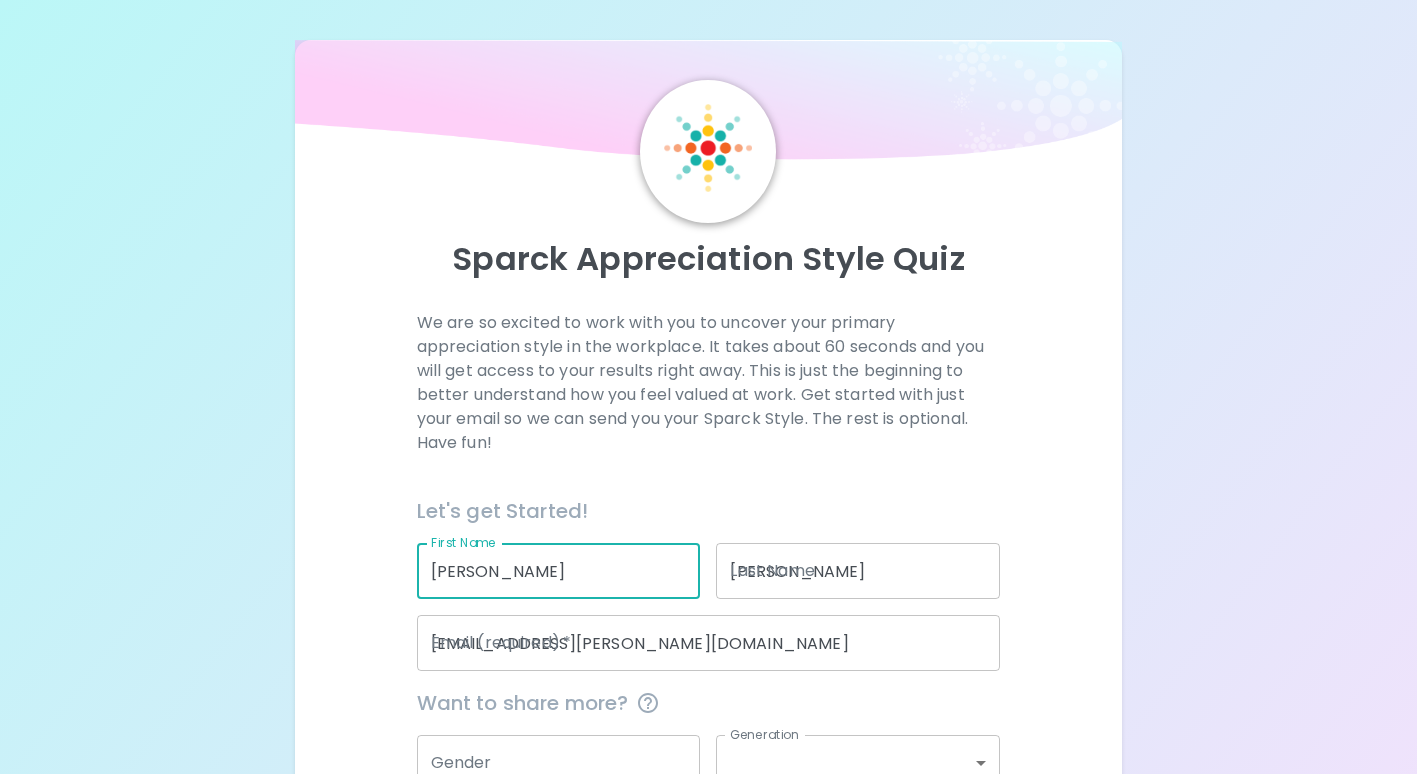 type on "County of [GEOGRAPHIC_DATA]" 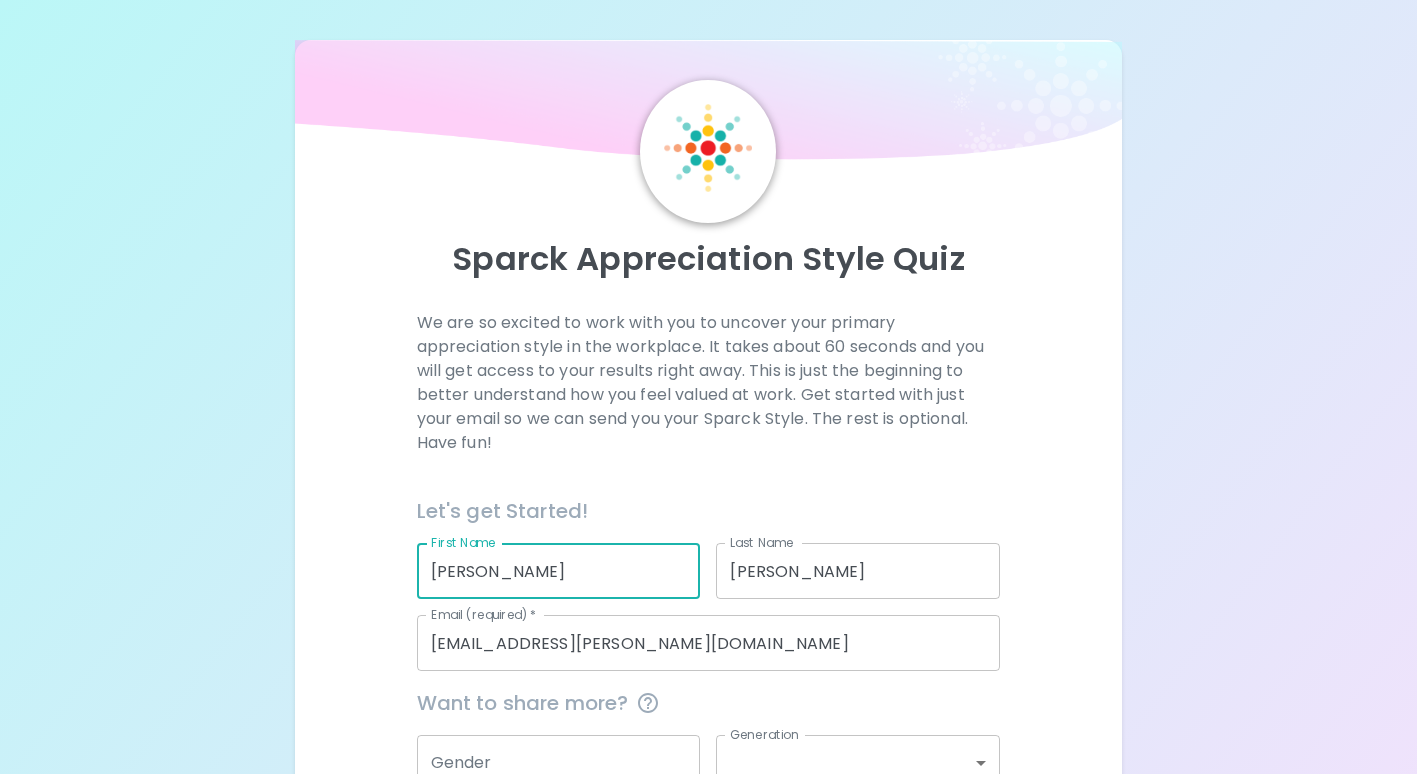 click on "We are so excited to work with you to uncover your primary appreciation style in the workplace. It takes about 60 seconds and you will get access to your results right away. This is just the beginning to better understand how you feel valued at work. Get started with just your email so we can send you your Sparck Style. The rest is optional. Have fun! Let's get Started! First Name [PERSON_NAME] First Name Last Name [PERSON_NAME] Last Name Email (required)   * [EMAIL_ADDRESS][PERSON_NAME][DOMAIN_NAME] Email (required)   * Want to share more? Gender Gender Generation ​ Generation Organization Name County of Napa Organization Name Current Position ​ Current Position Preferred Language English en Preferred Language Get Started" at bounding box center (708, 624) 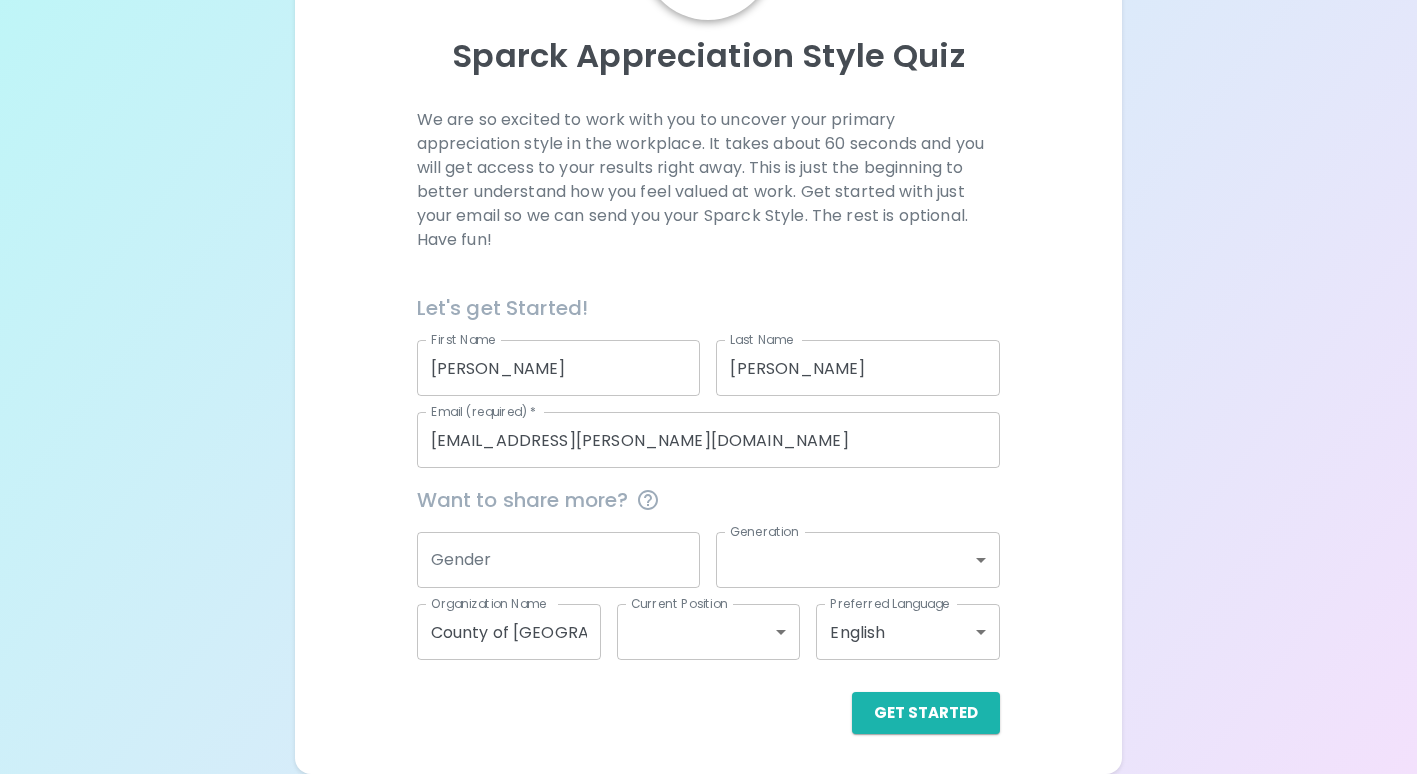 scroll, scrollTop: 249, scrollLeft: 0, axis: vertical 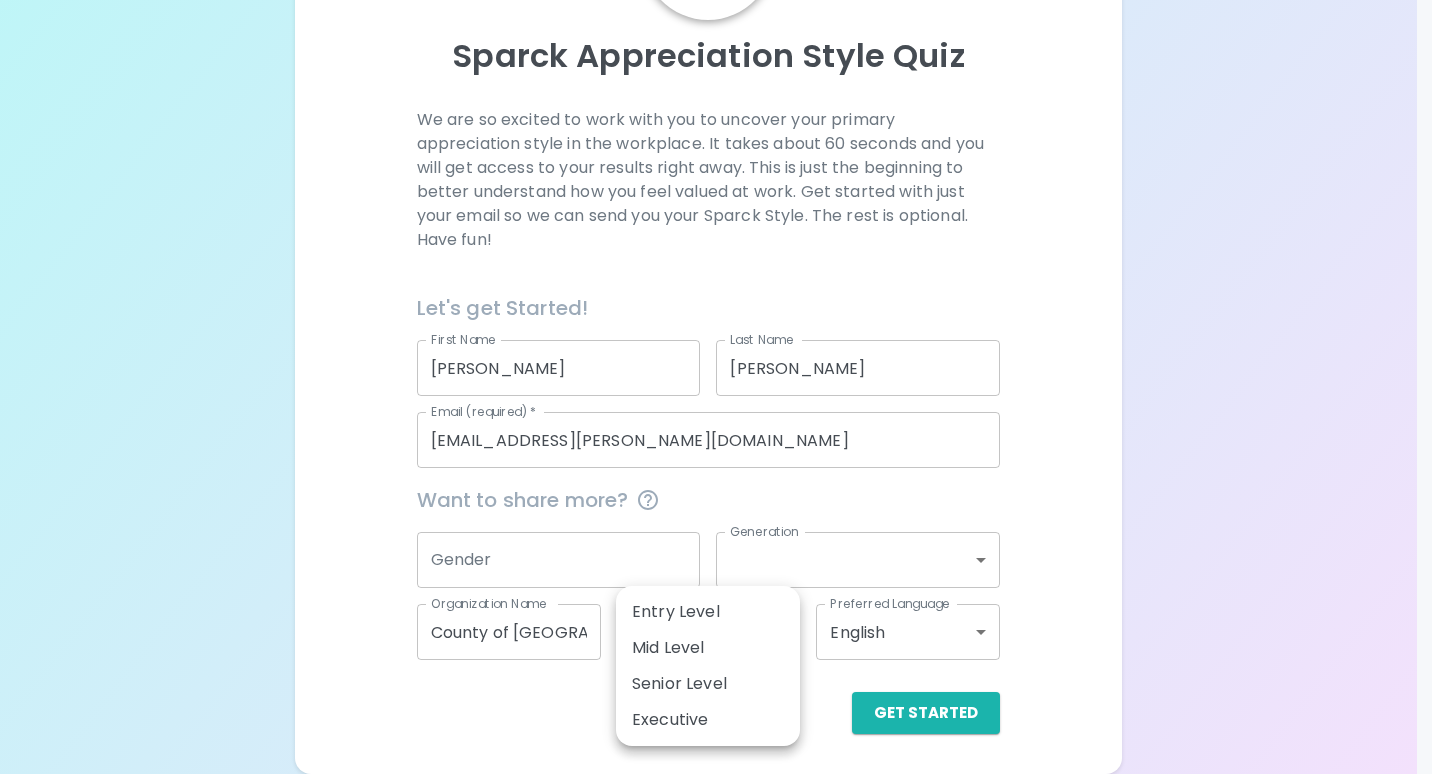 click at bounding box center (716, 387) 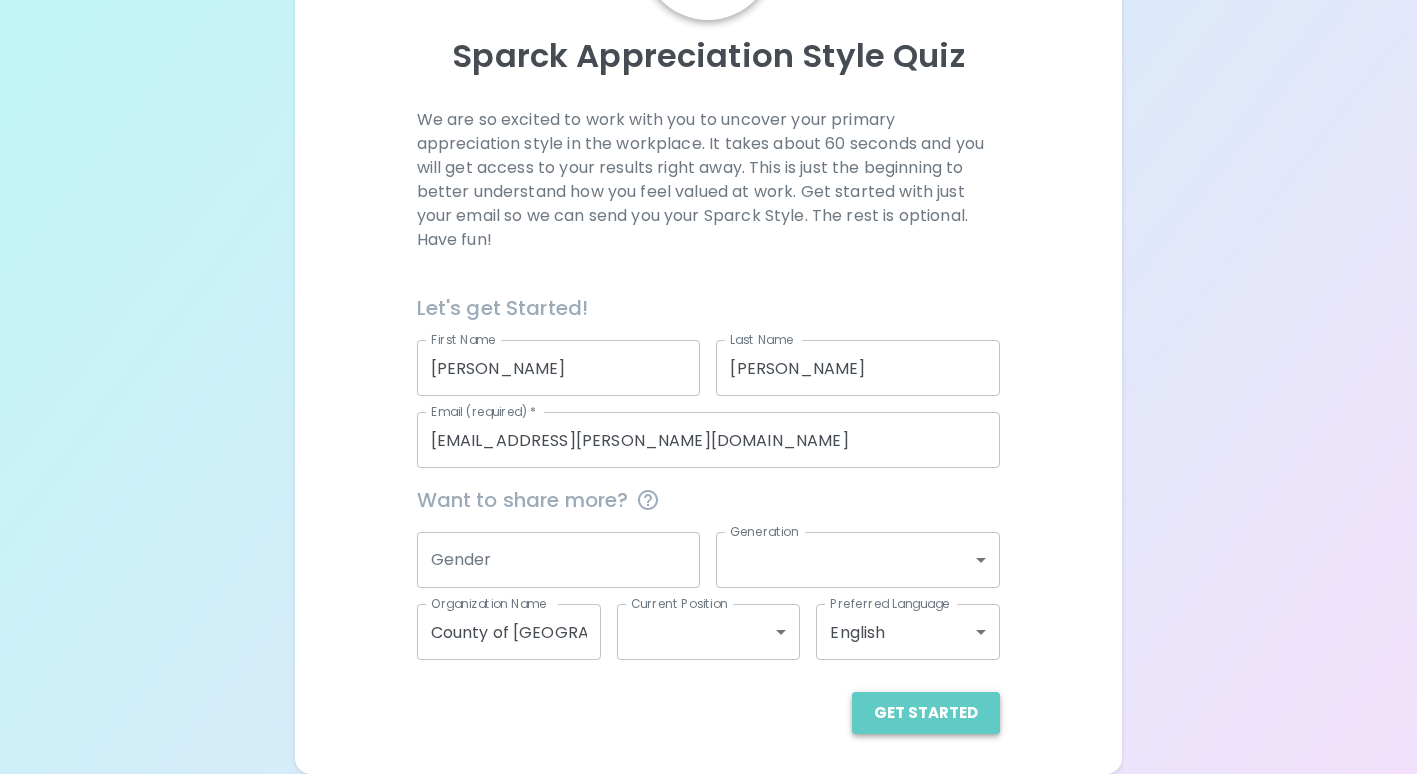 click on "Get Started" at bounding box center [926, 713] 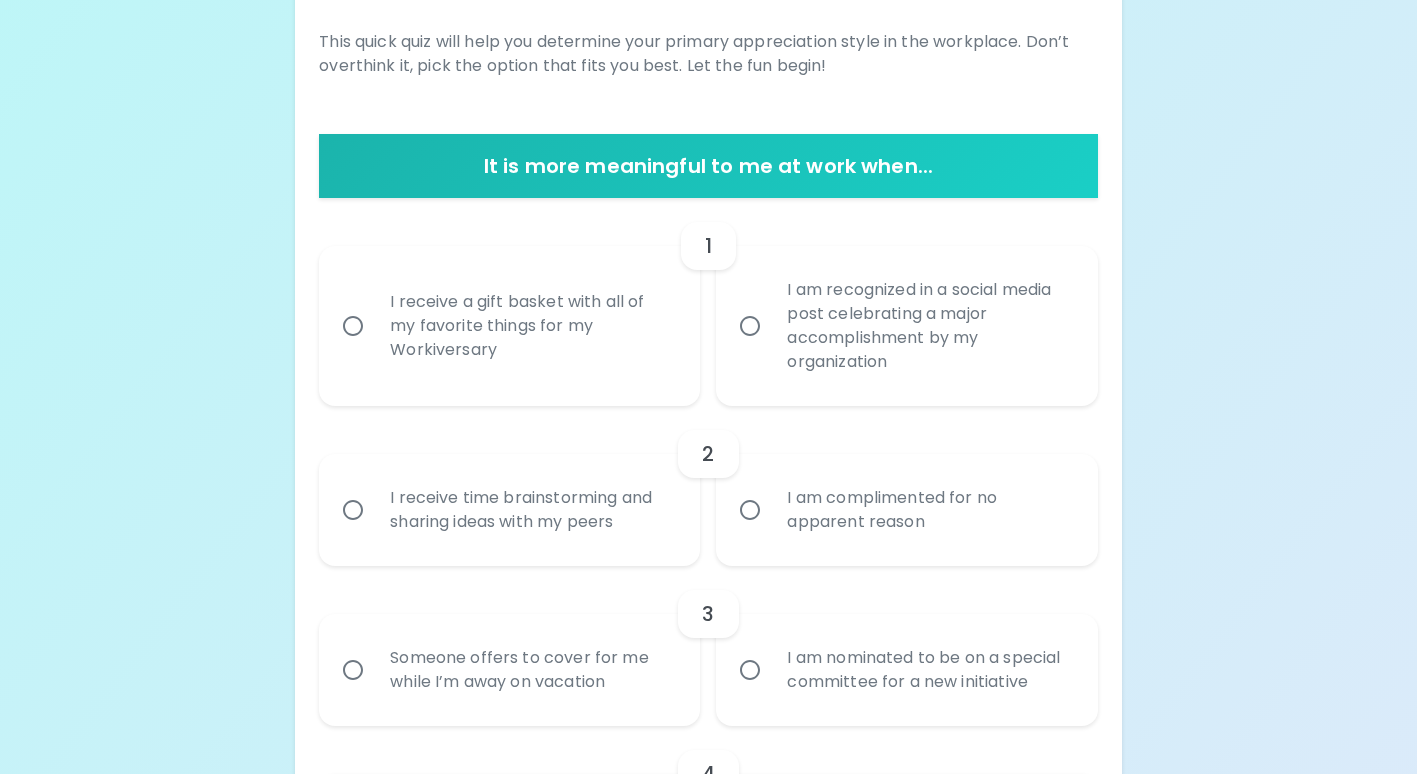 scroll, scrollTop: 200, scrollLeft: 0, axis: vertical 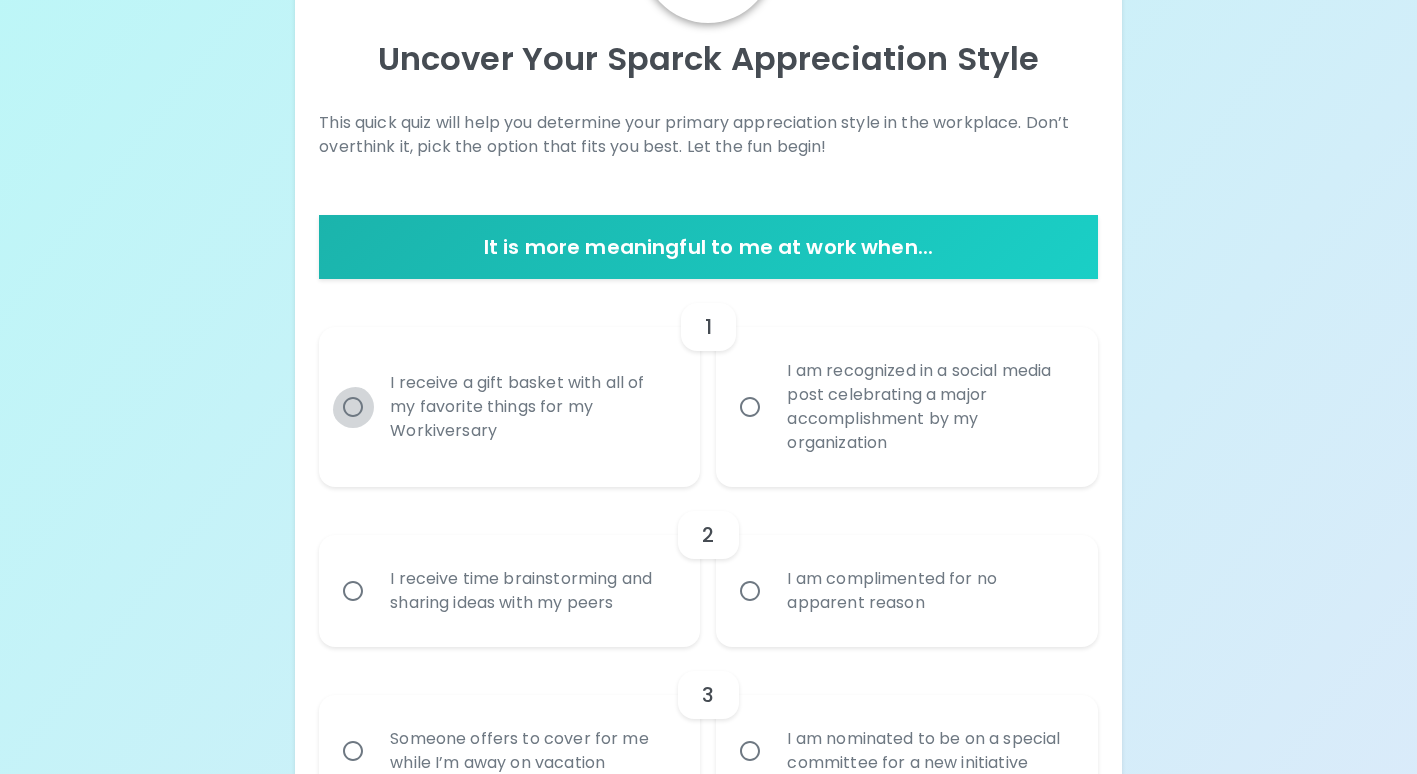 click on "I receive a gift basket with all of my favorite things for my Workiversary" at bounding box center [353, 407] 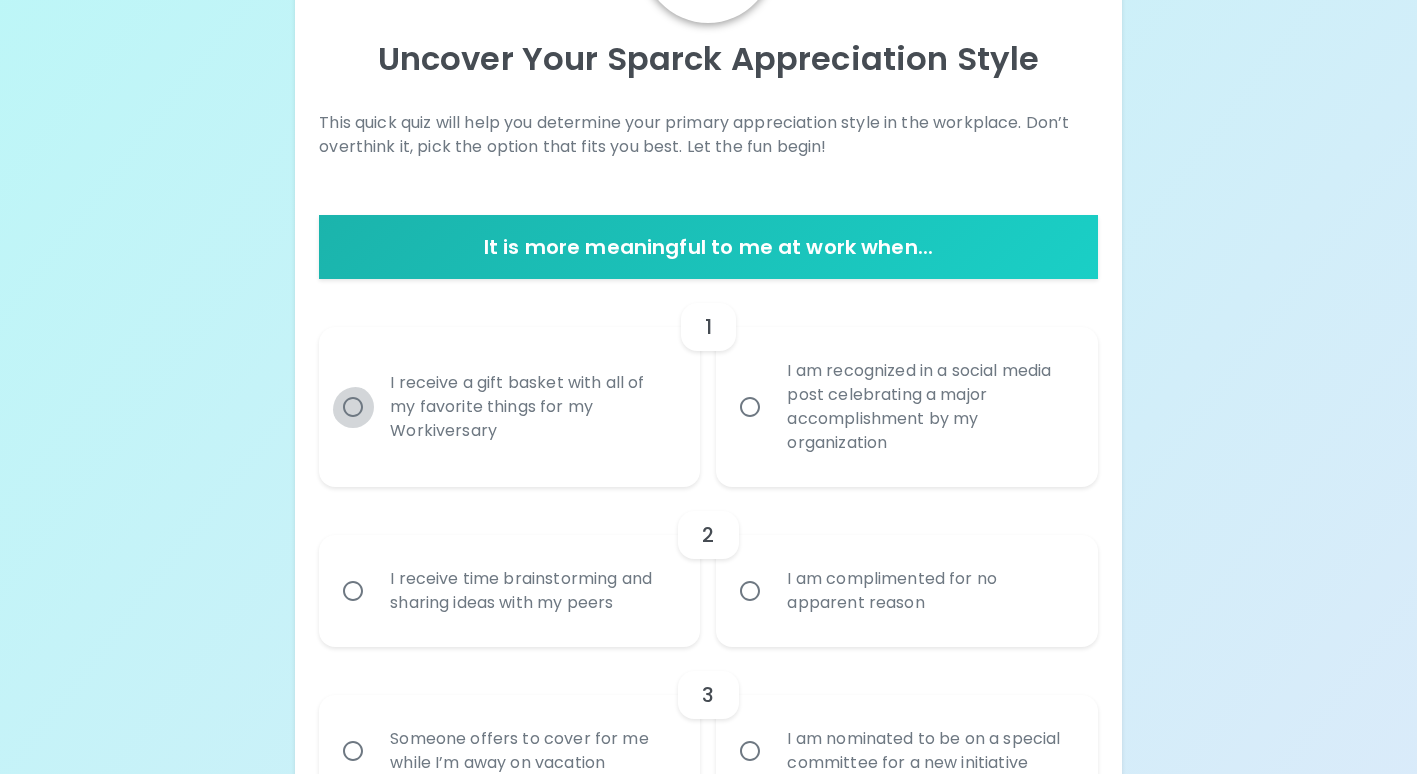 radio on "true" 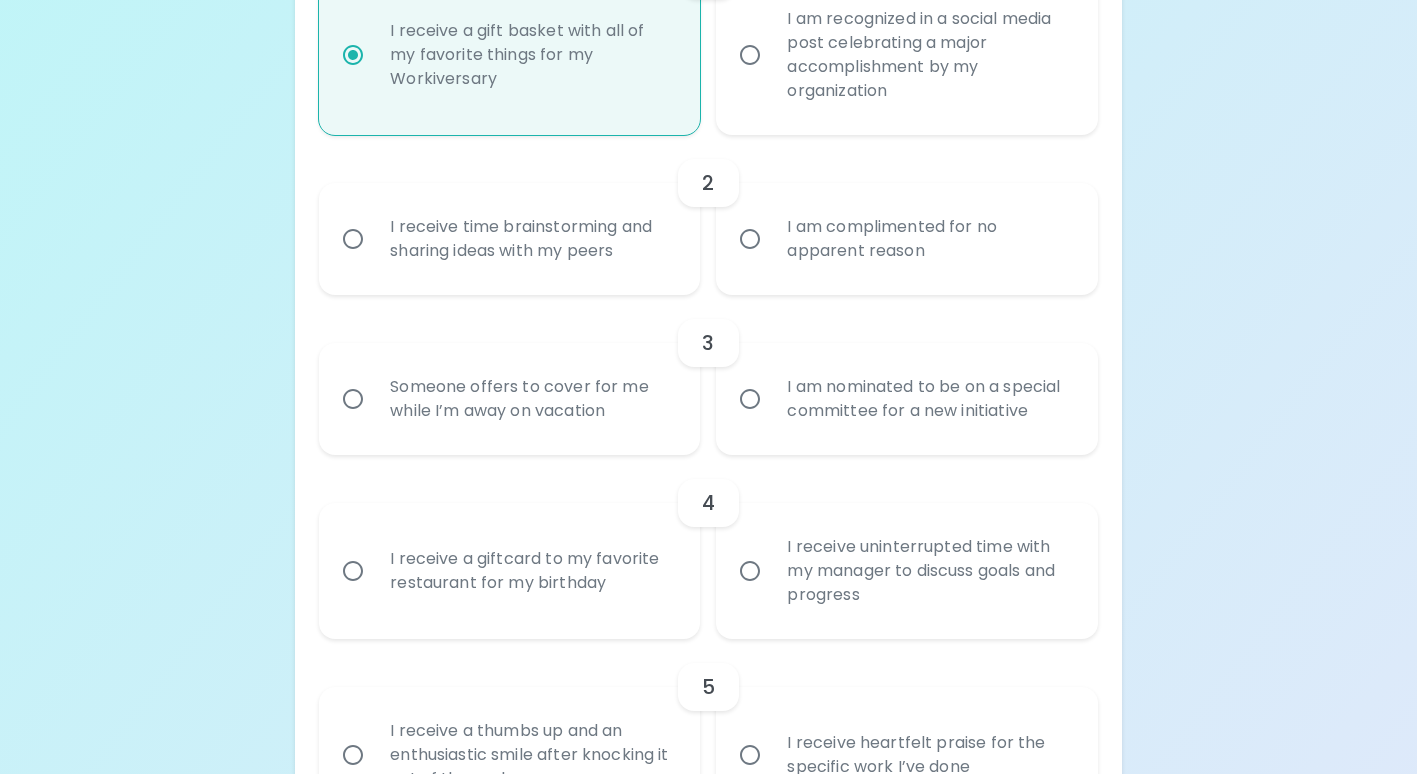 scroll, scrollTop: 560, scrollLeft: 0, axis: vertical 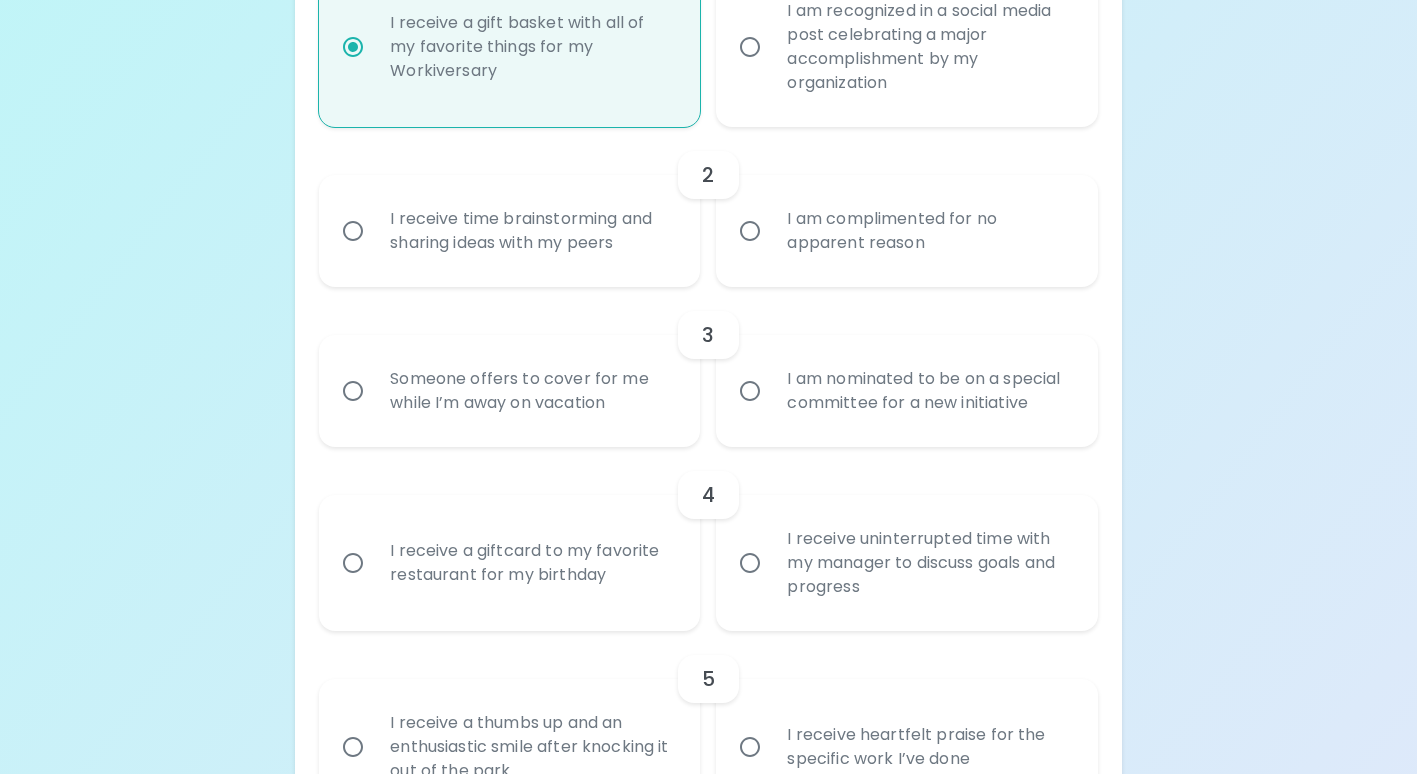 click on "Someone offers to cover for me while I’m away on vacation" at bounding box center [353, 391] 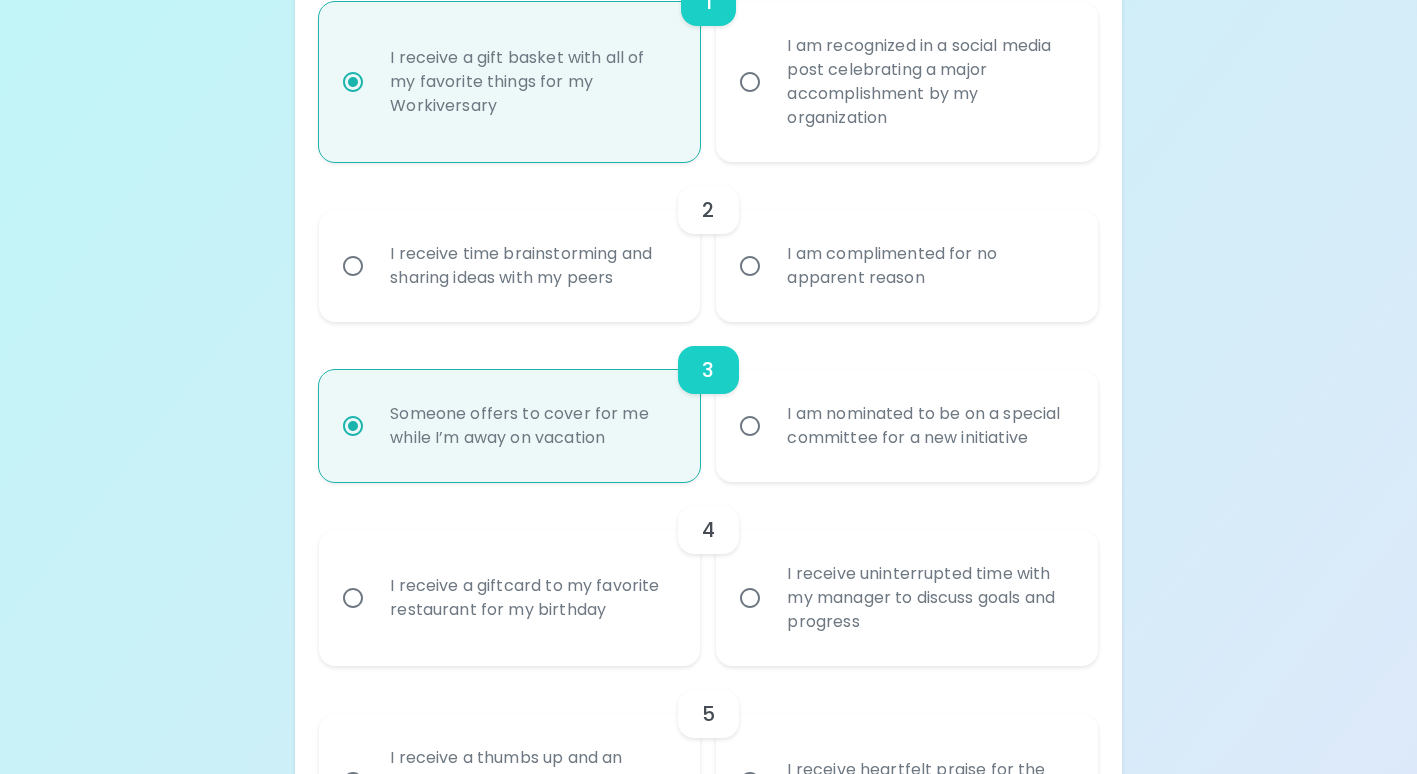 scroll, scrollTop: 520, scrollLeft: 0, axis: vertical 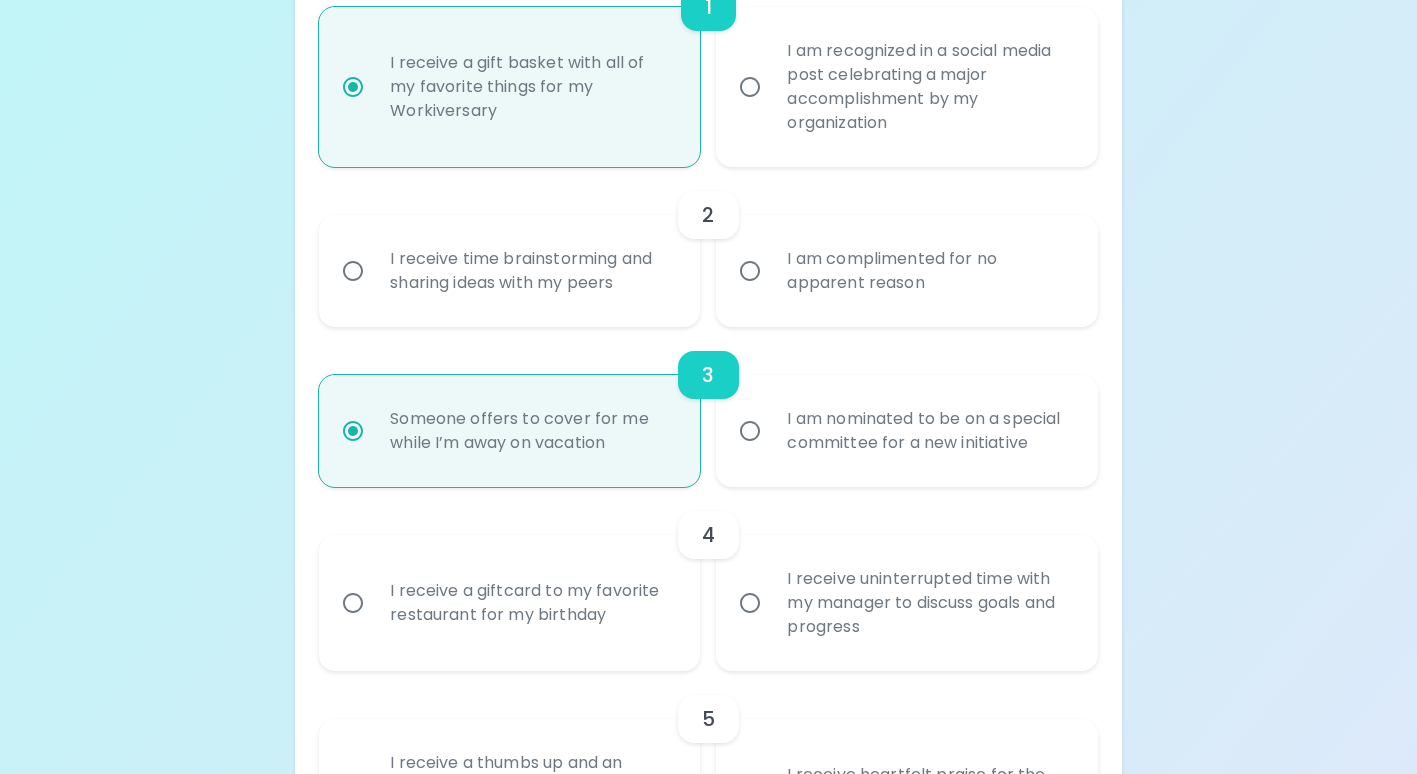 radio on "true" 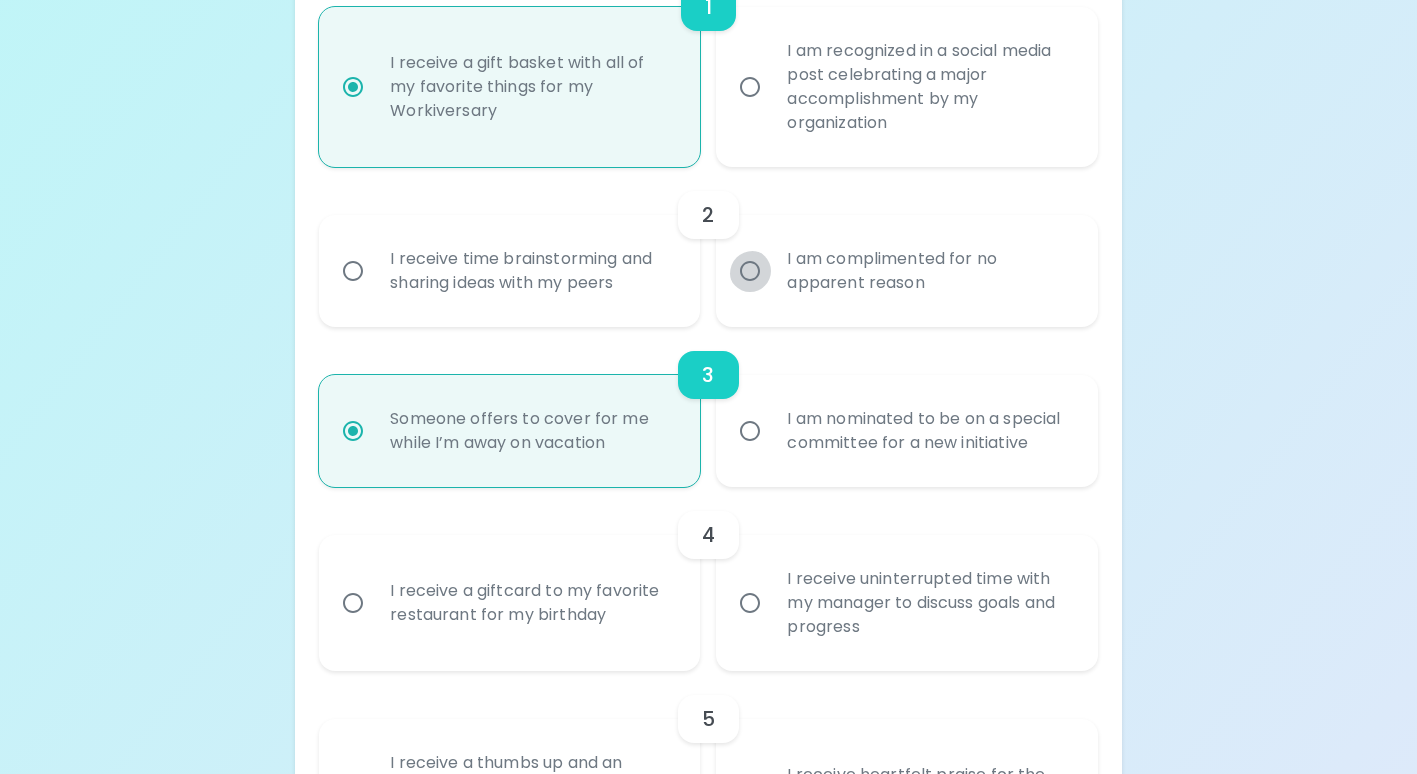 click on "I am complimented for no apparent reason" at bounding box center [750, 271] 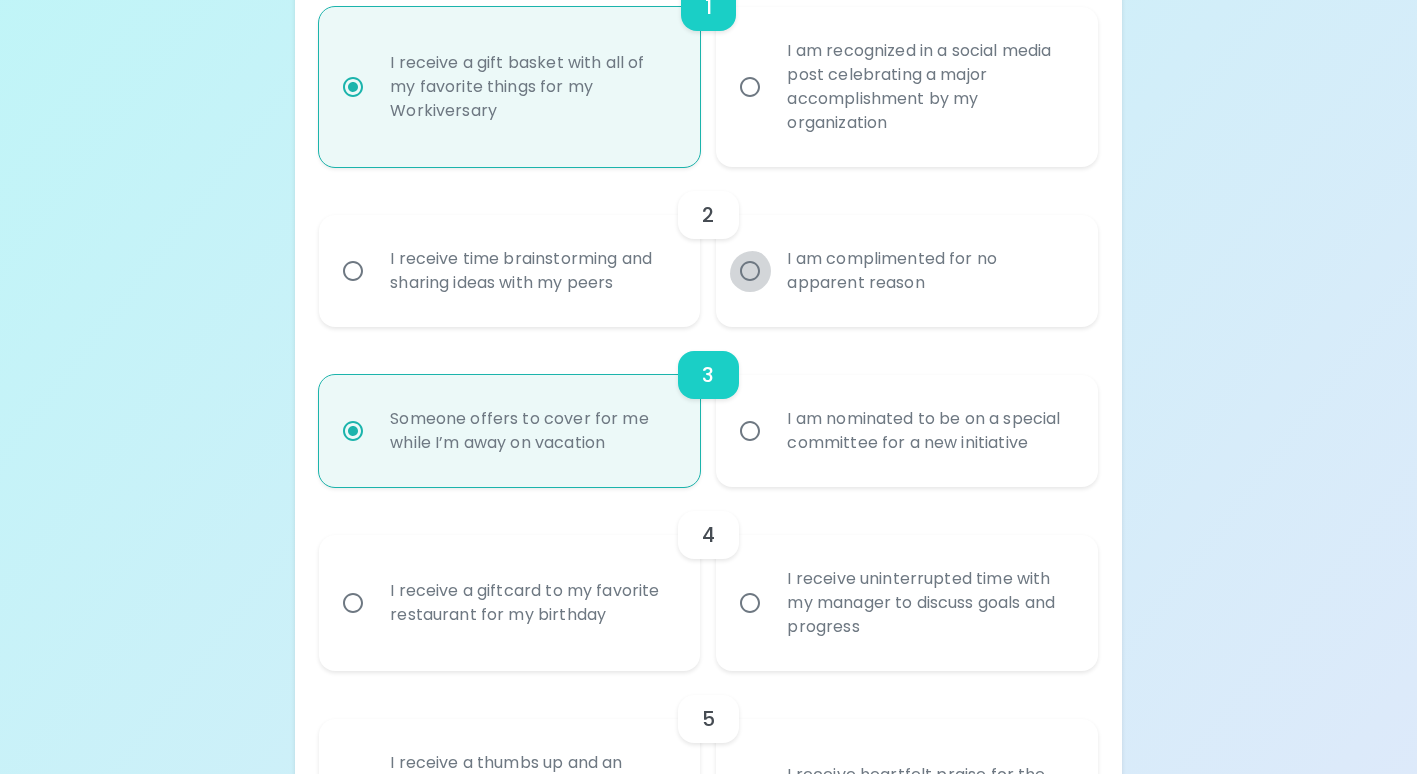 radio on "false" 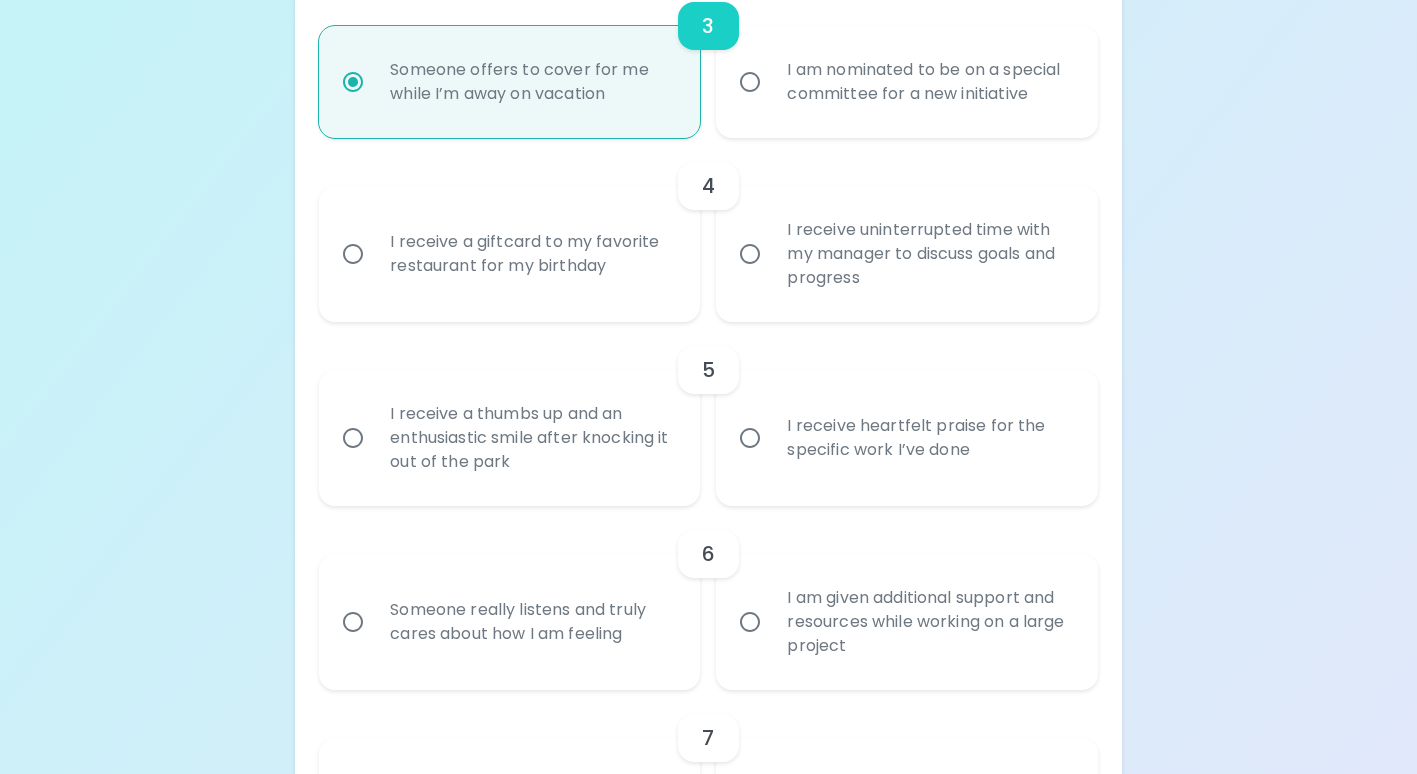 scroll, scrollTop: 880, scrollLeft: 0, axis: vertical 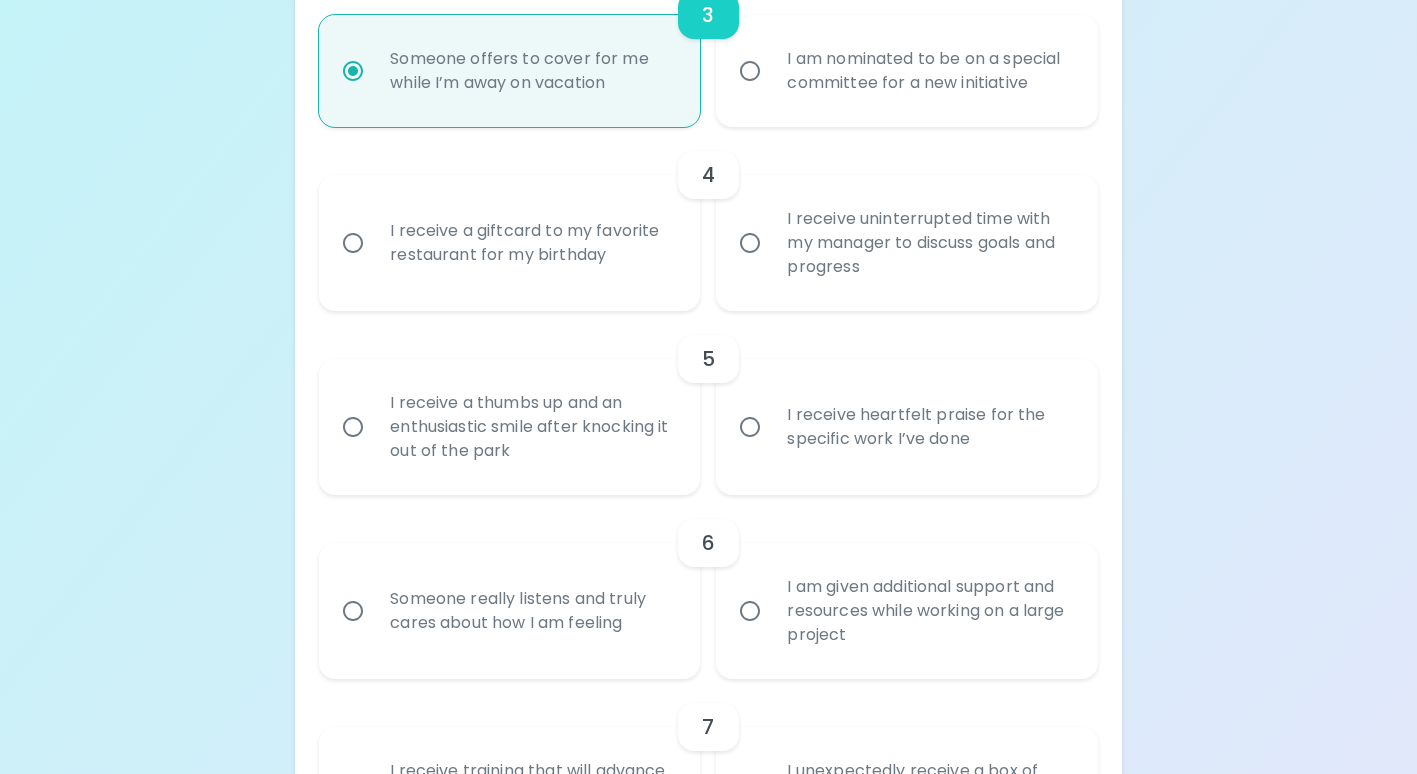 radio on "true" 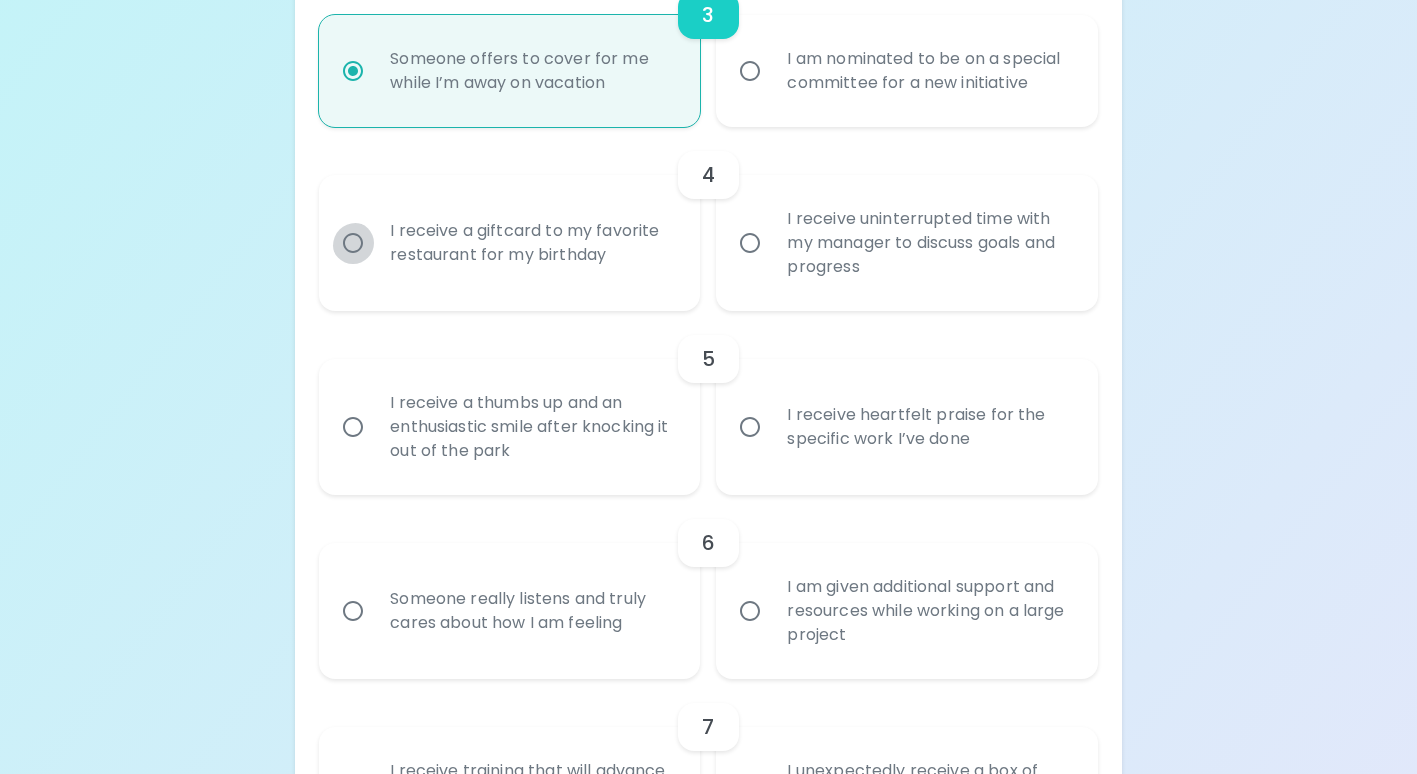 click on "I receive a giftcard to my favorite restaurant for my birthday" at bounding box center [353, 243] 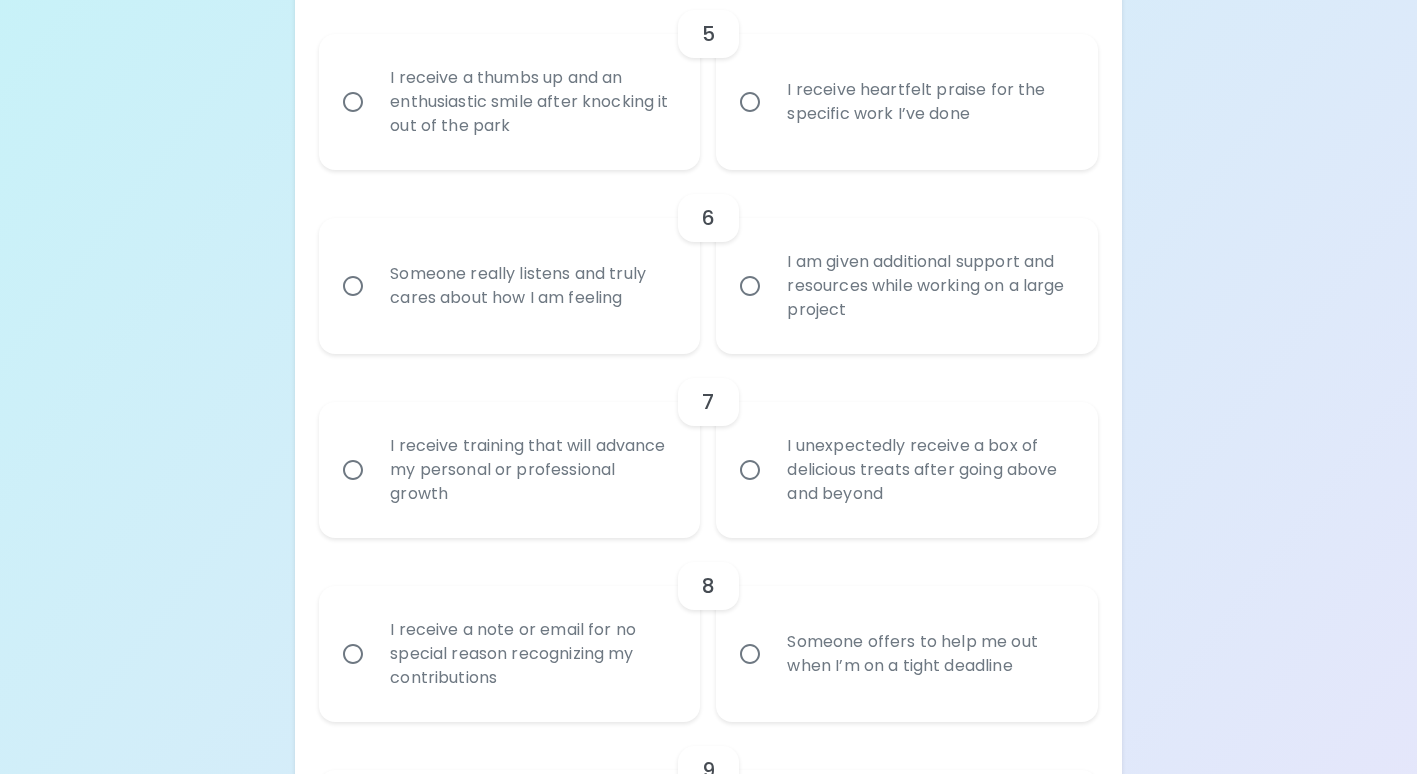 scroll, scrollTop: 1240, scrollLeft: 0, axis: vertical 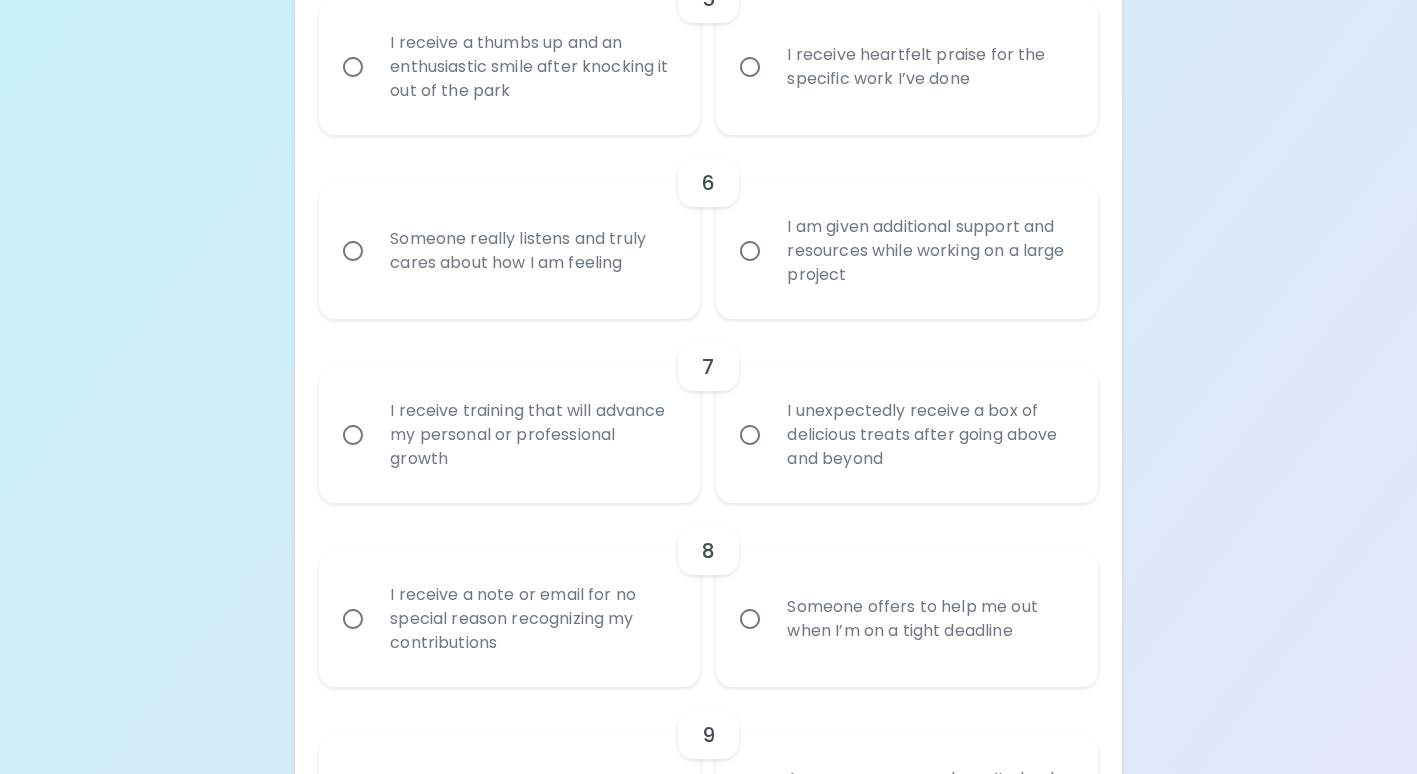 radio on "true" 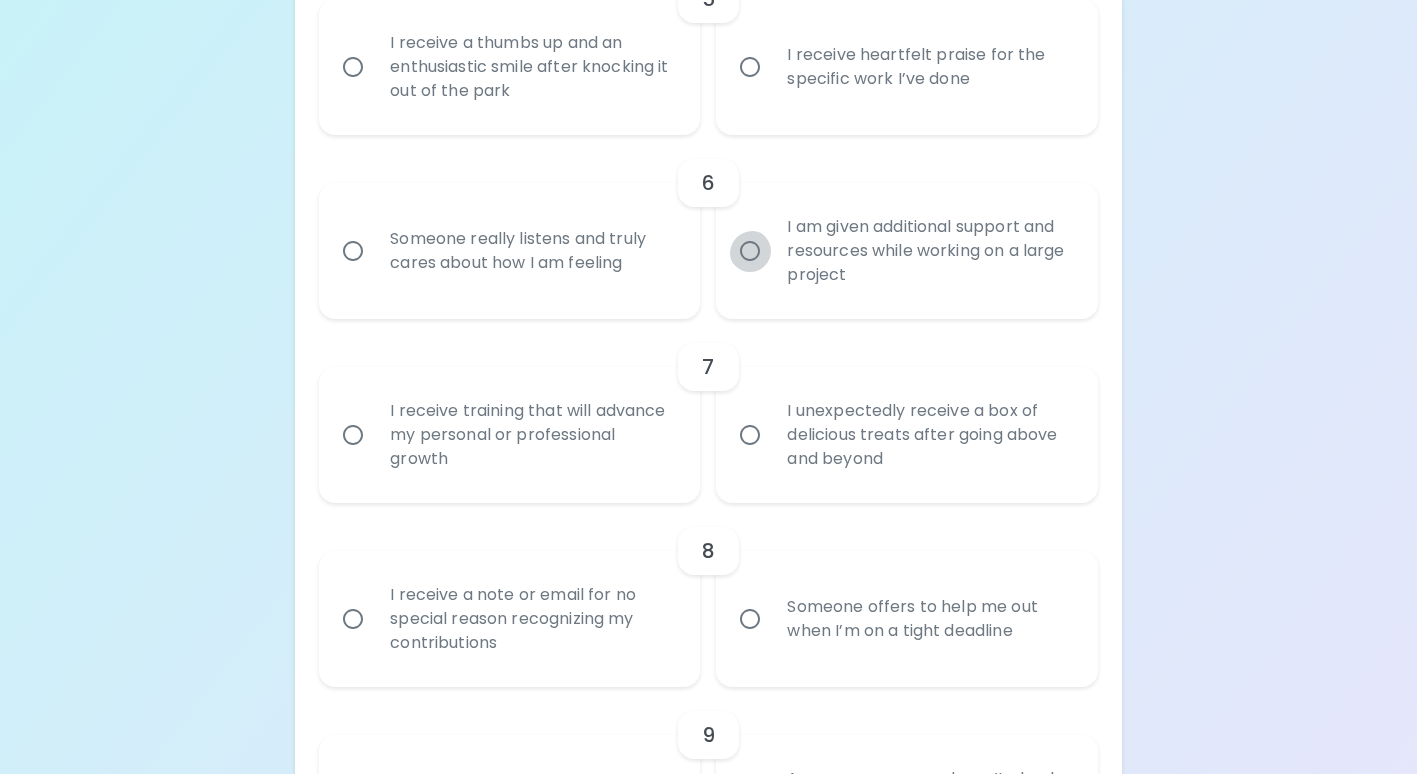 click on "I am given additional support and resources while working on a large project" at bounding box center [750, 251] 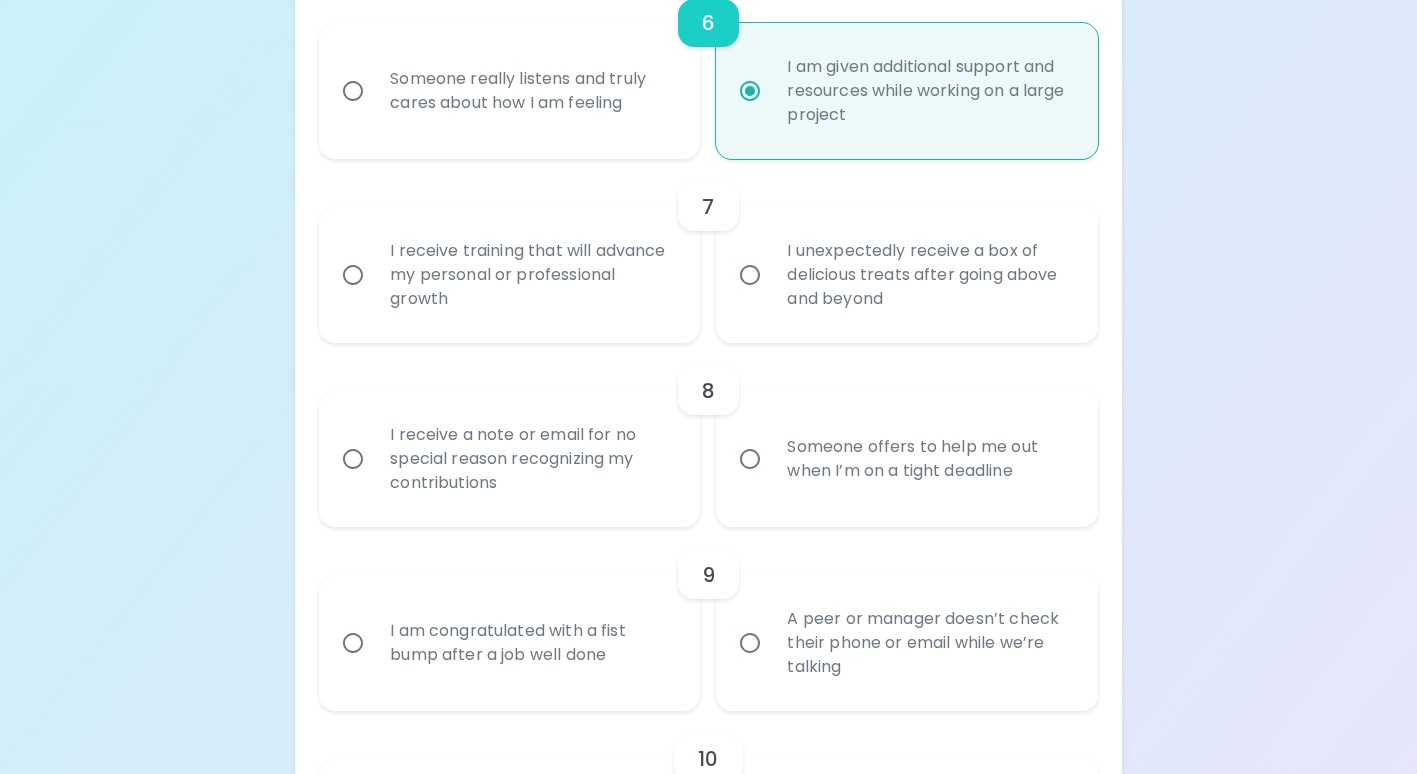 scroll, scrollTop: 1200, scrollLeft: 0, axis: vertical 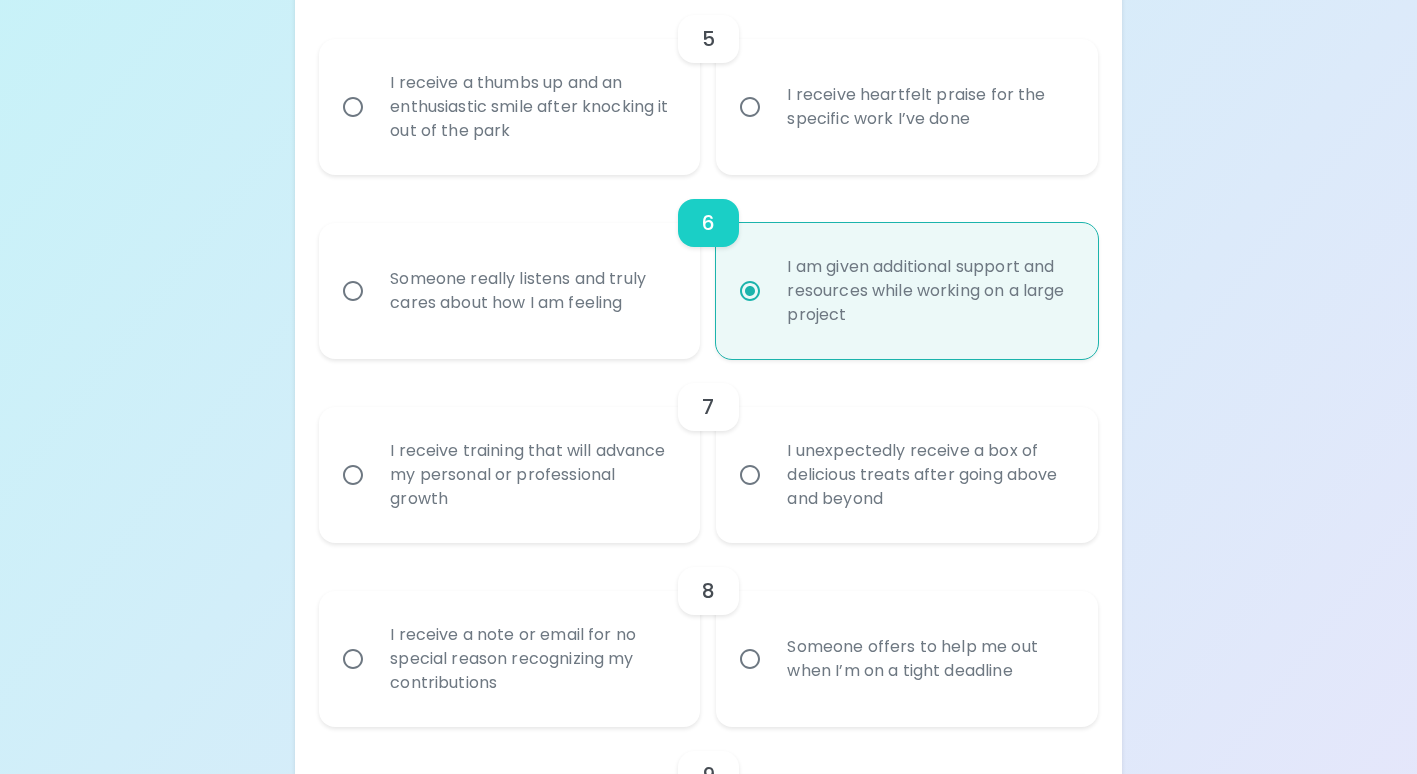 radio on "true" 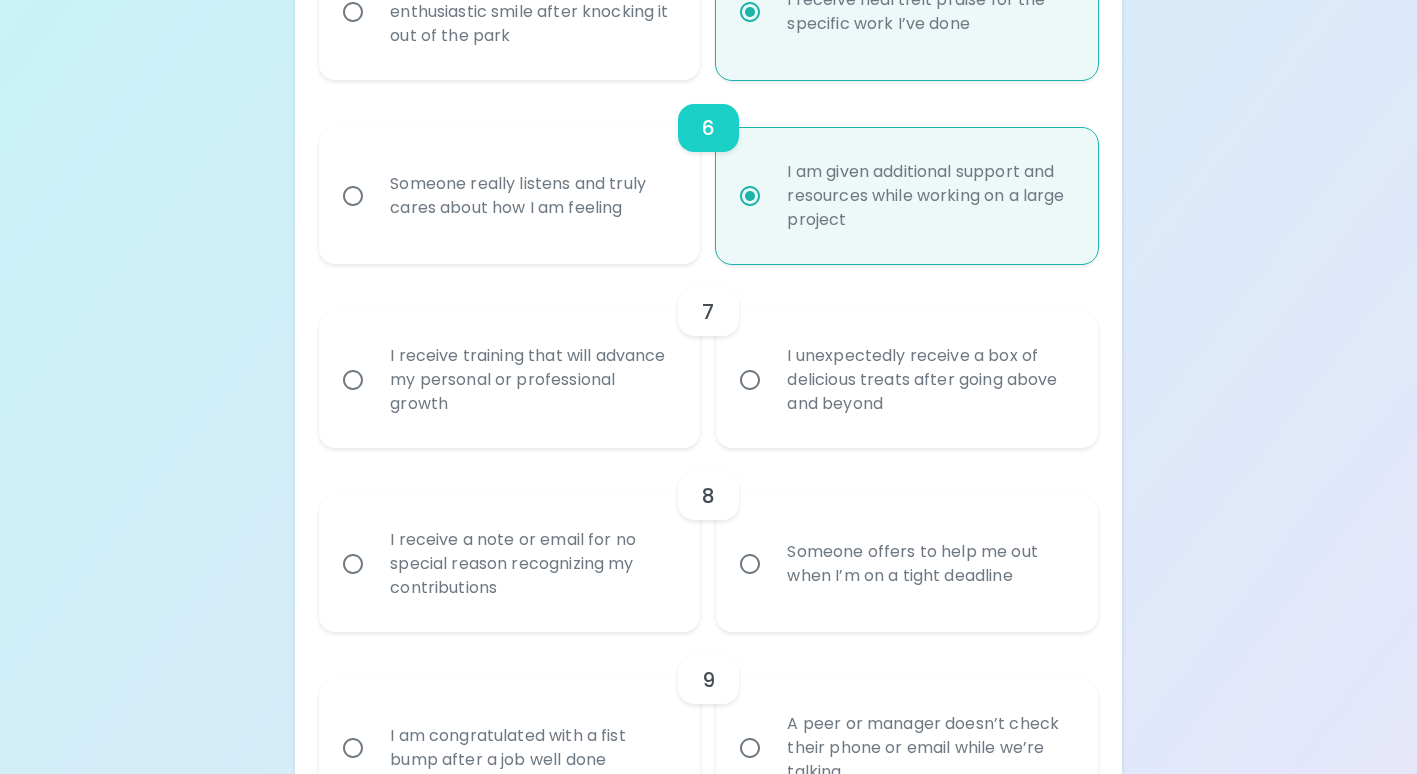 scroll, scrollTop: 1360, scrollLeft: 0, axis: vertical 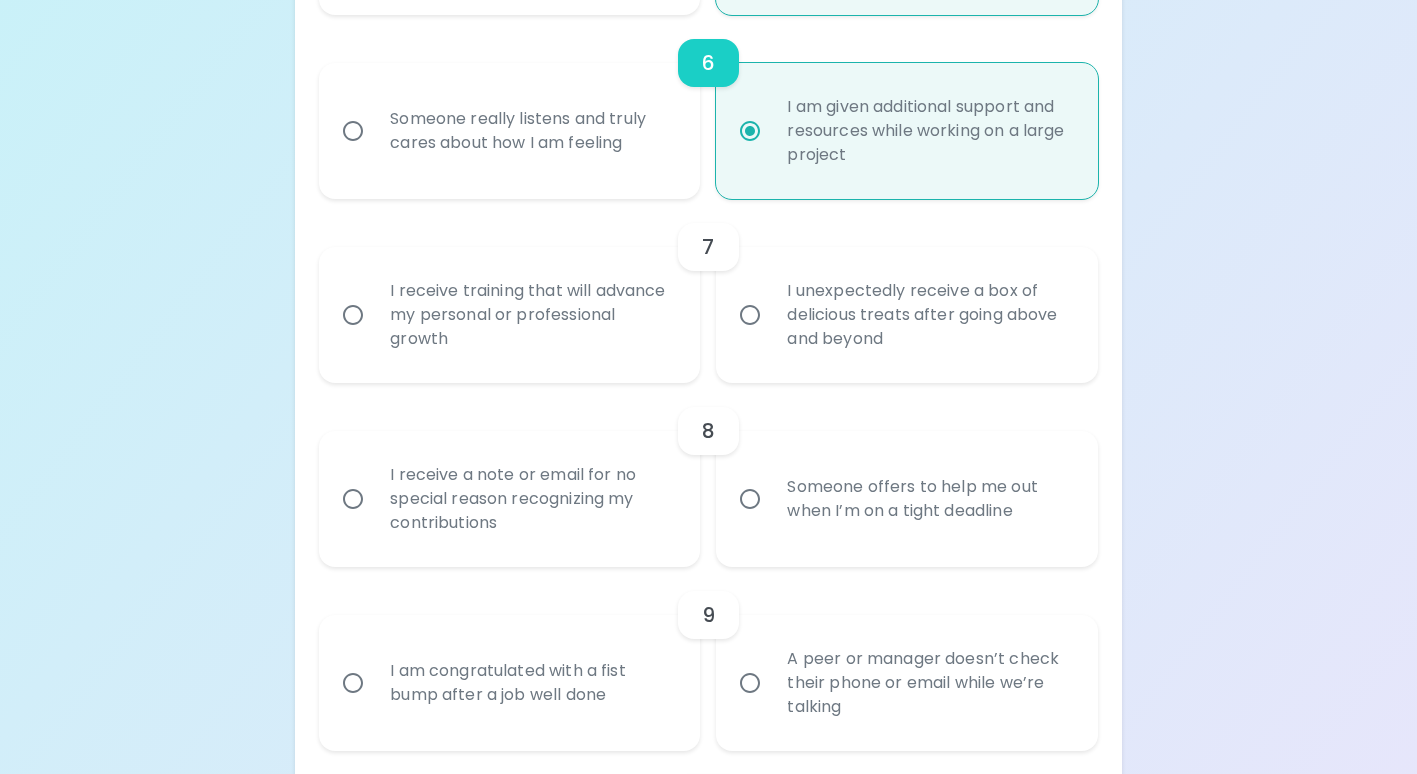 radio on "true" 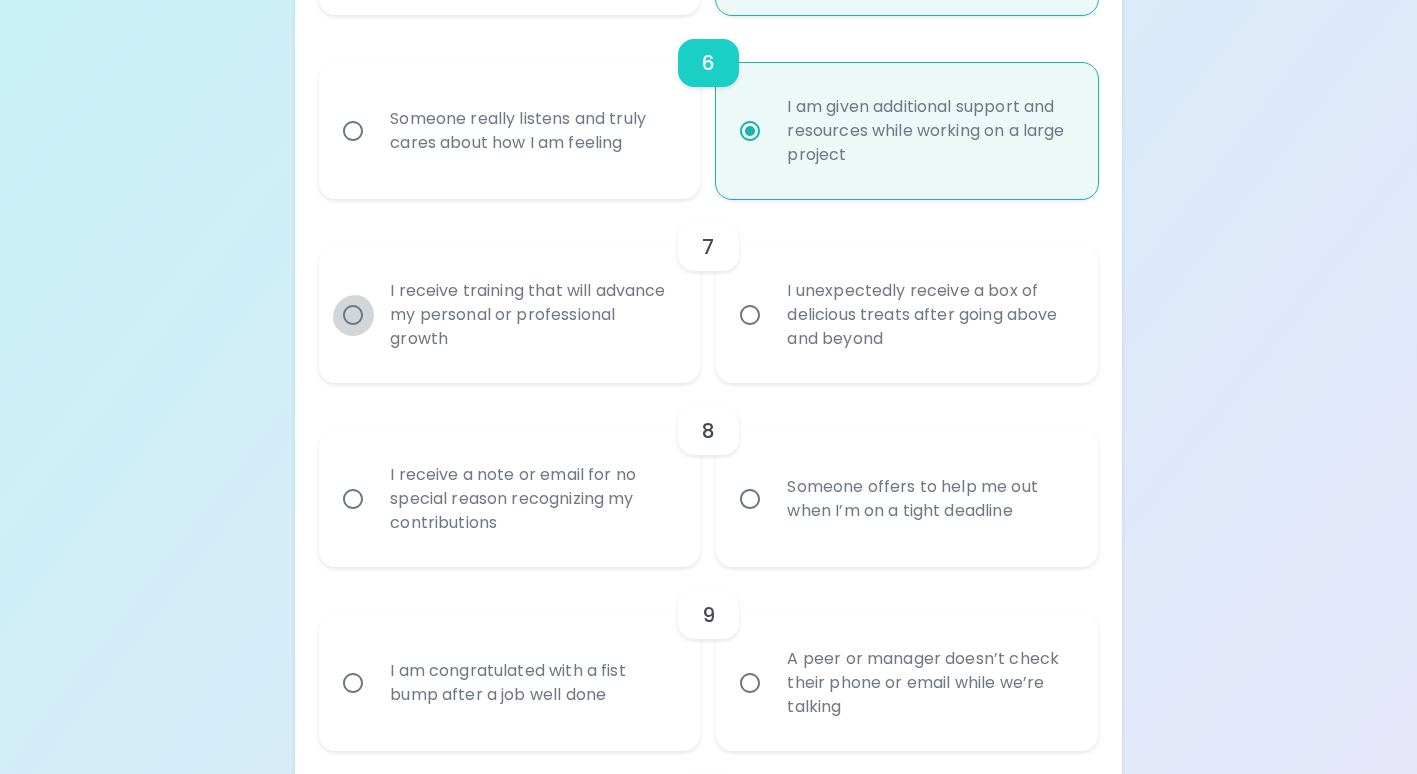 click on "I receive training that will advance my personal or professional growth" at bounding box center [353, 315] 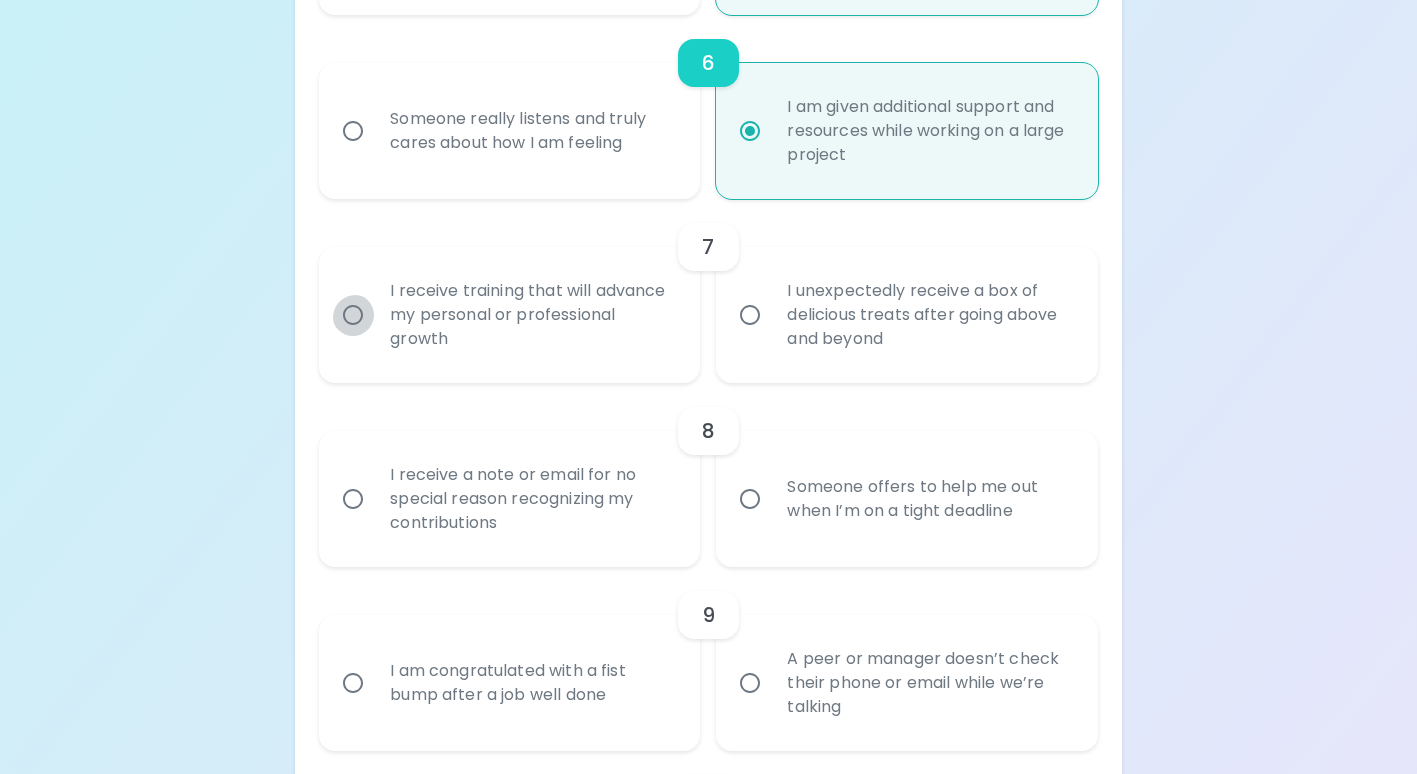 radio on "false" 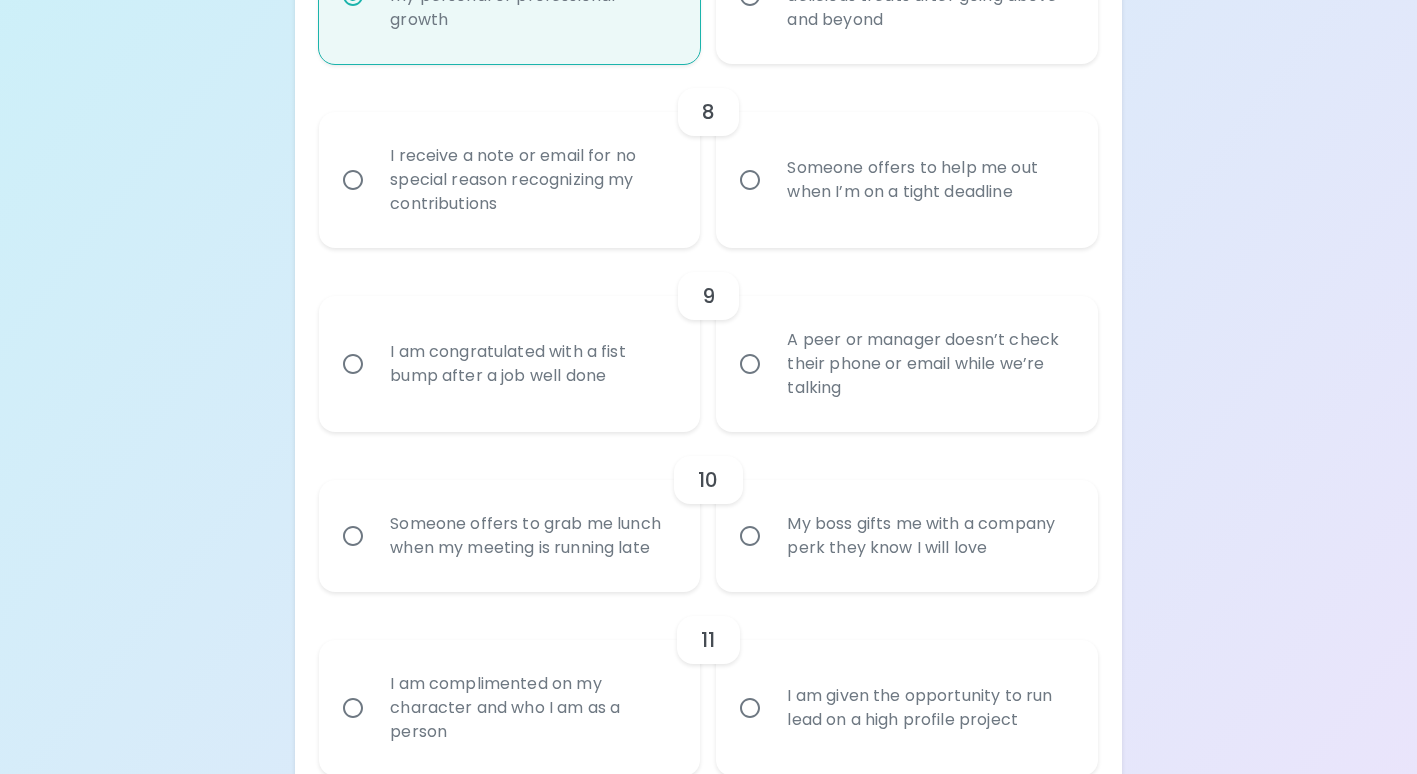 scroll, scrollTop: 1720, scrollLeft: 0, axis: vertical 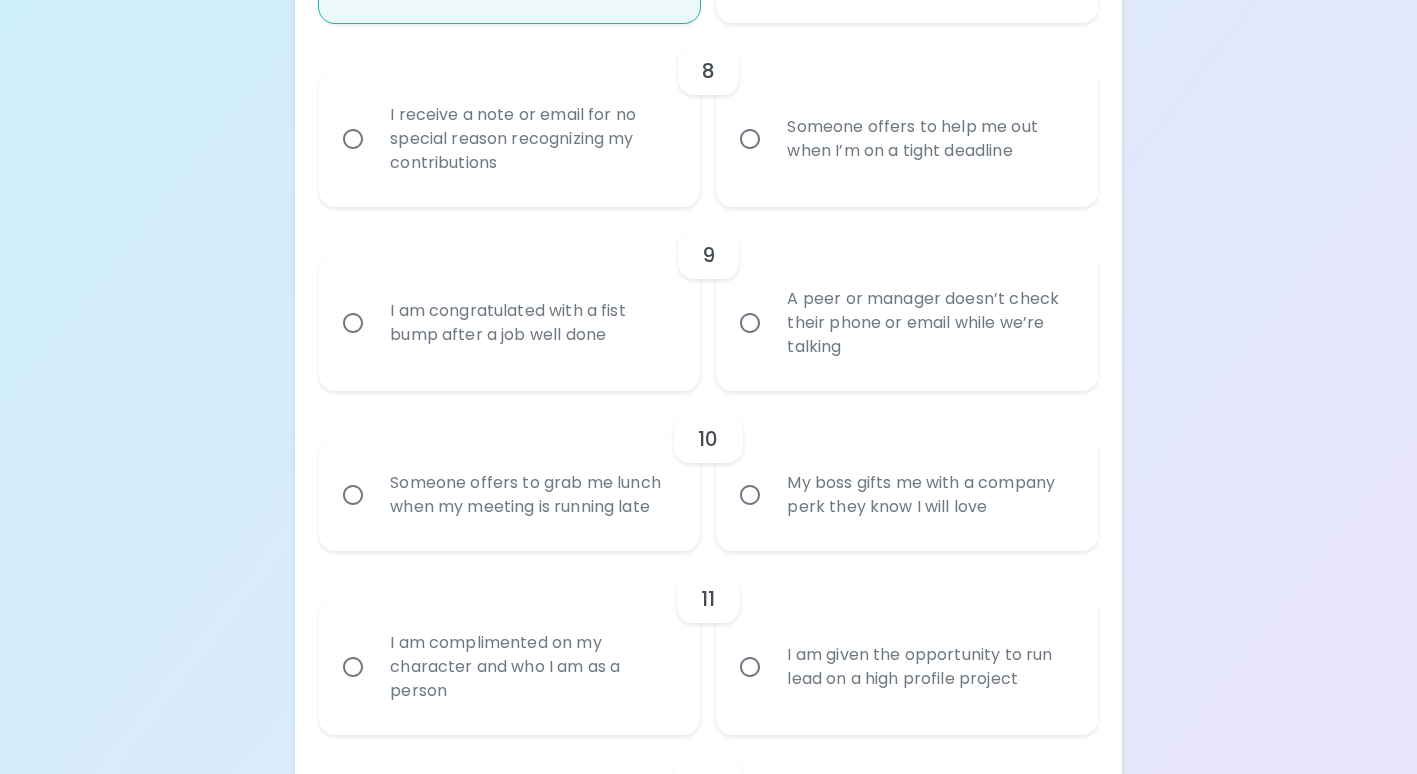 radio on "true" 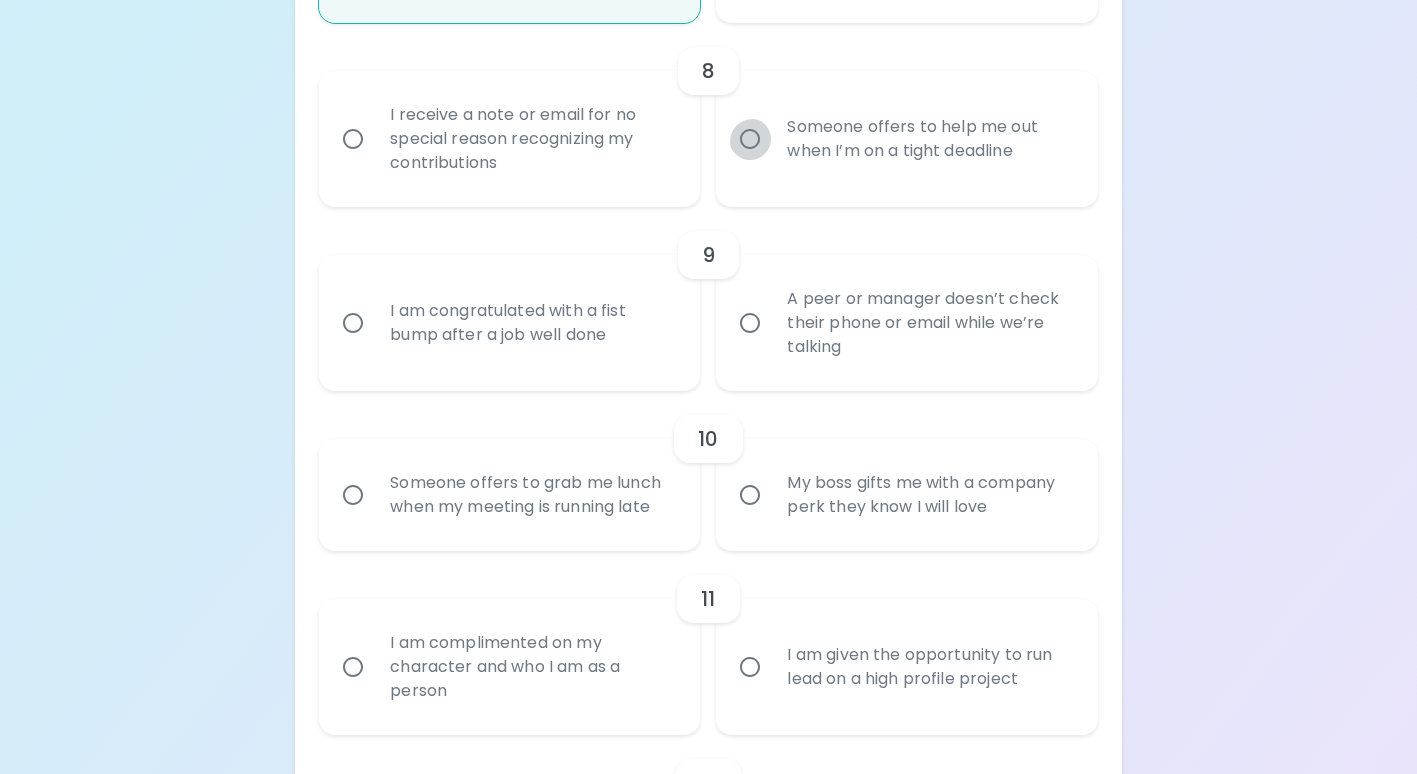 click on "Someone offers to help me out when I’m on a tight deadline" at bounding box center [750, 139] 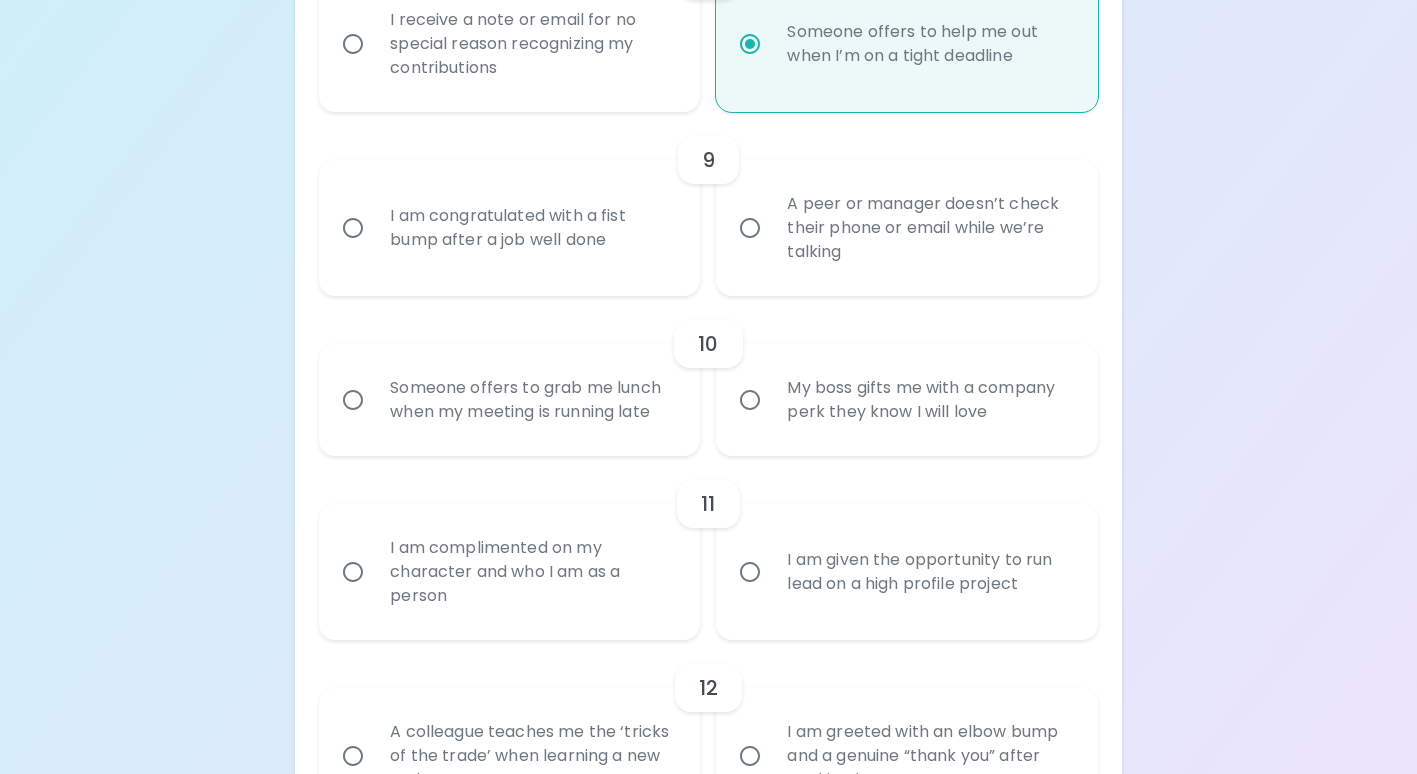scroll, scrollTop: 1880, scrollLeft: 0, axis: vertical 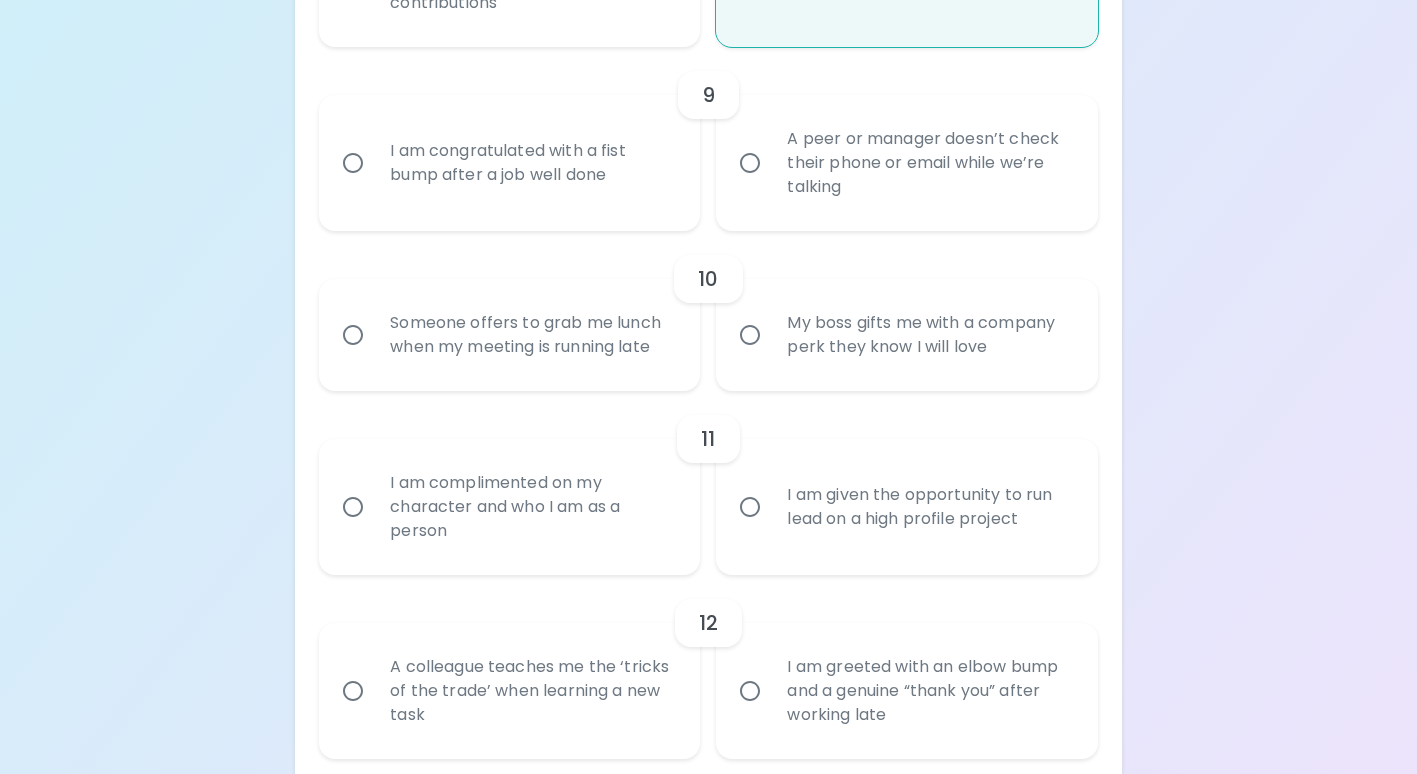 radio on "true" 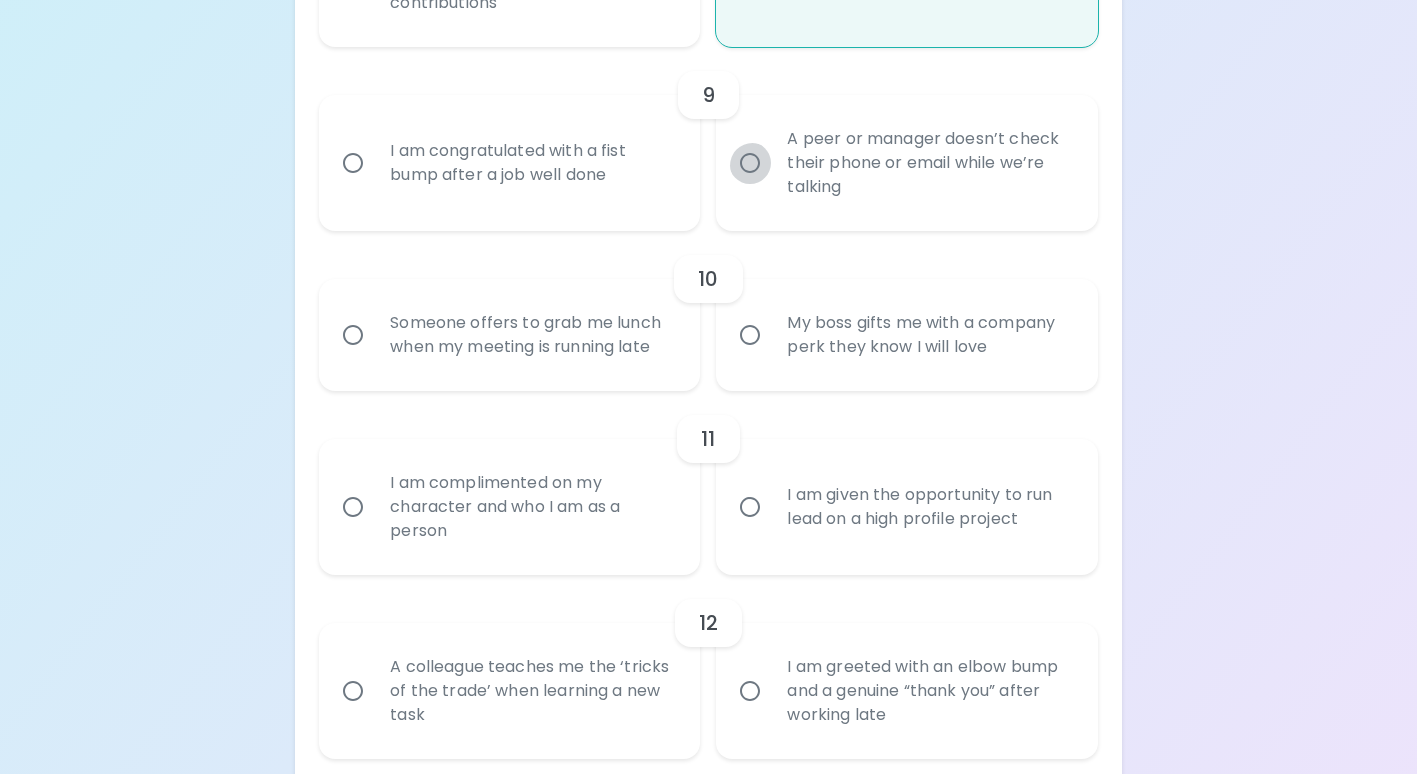 click on "A peer or manager doesn’t check their phone or email while we’re talking" at bounding box center (750, 163) 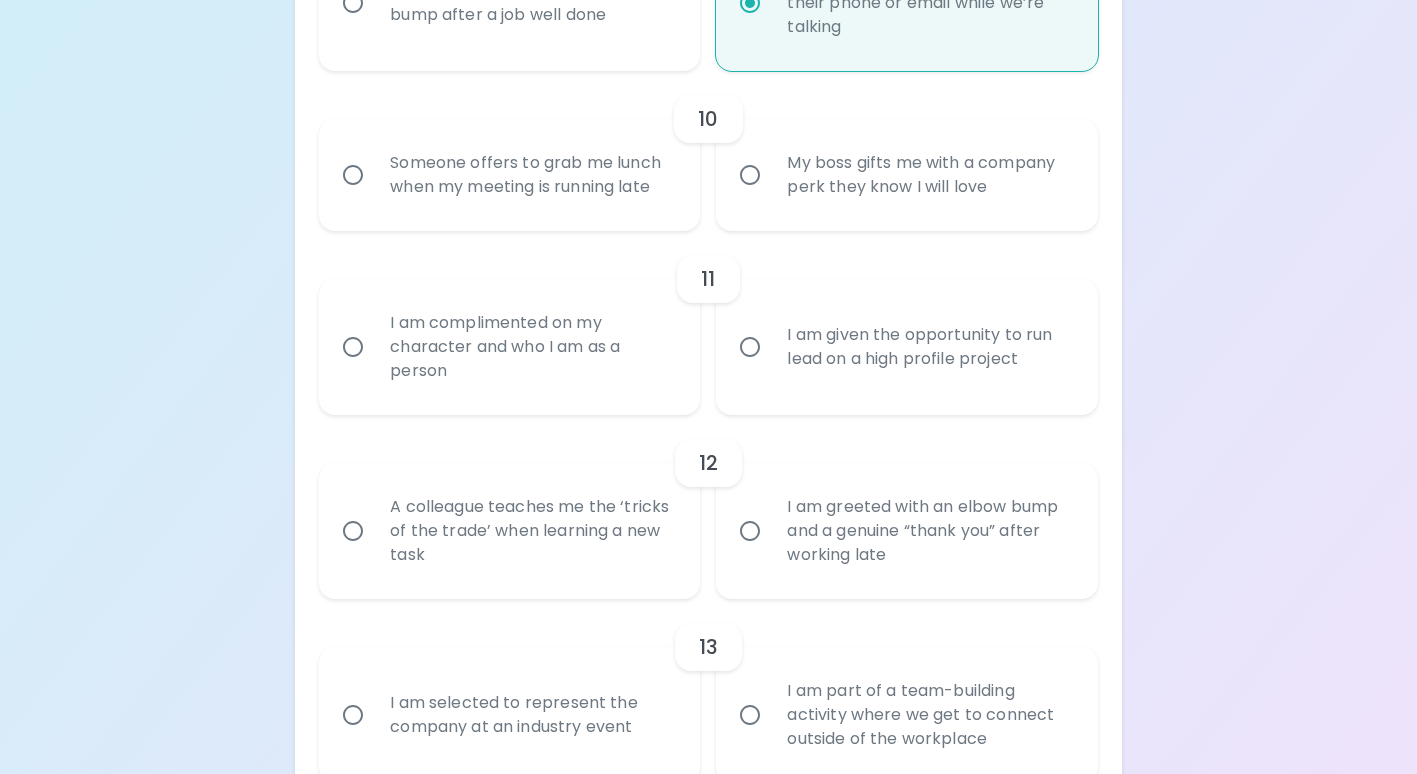 scroll, scrollTop: 2140, scrollLeft: 0, axis: vertical 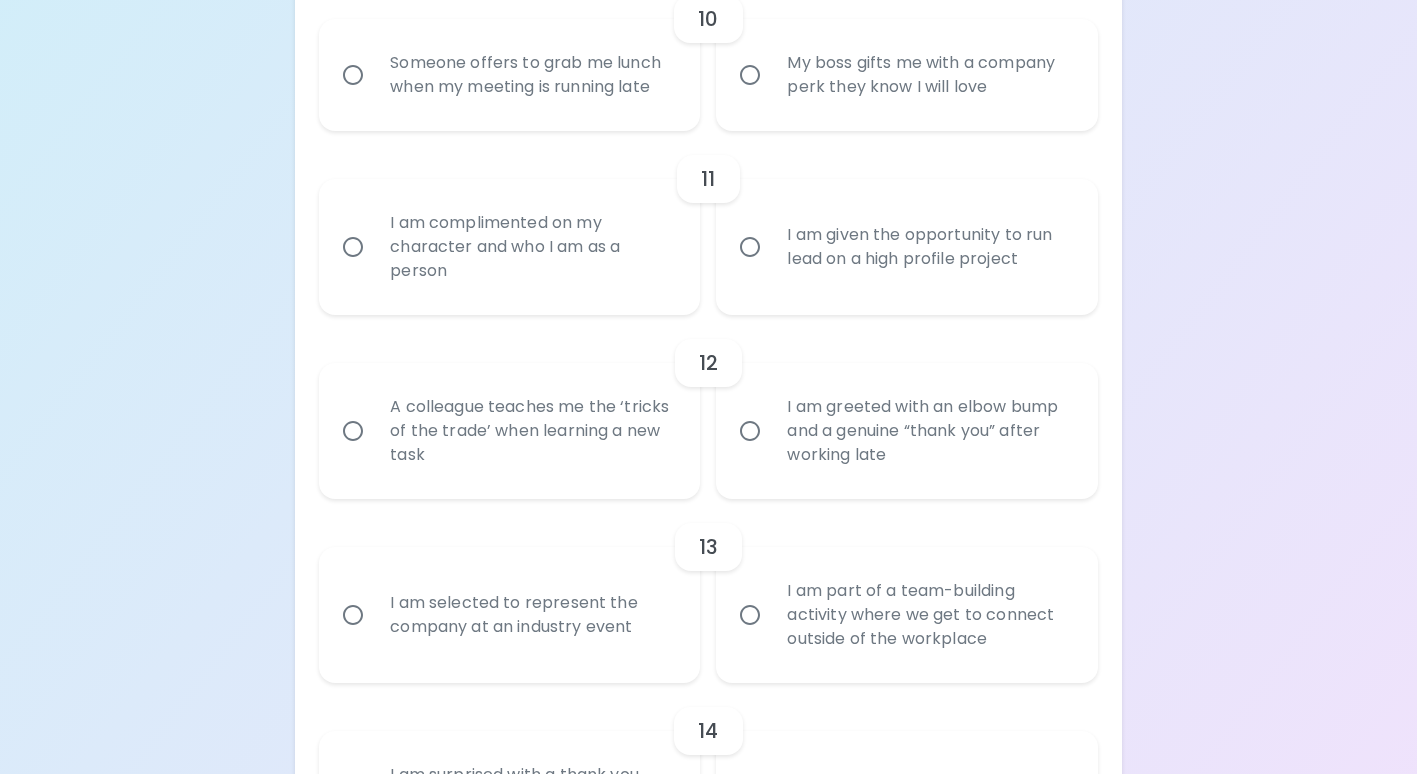 radio on "true" 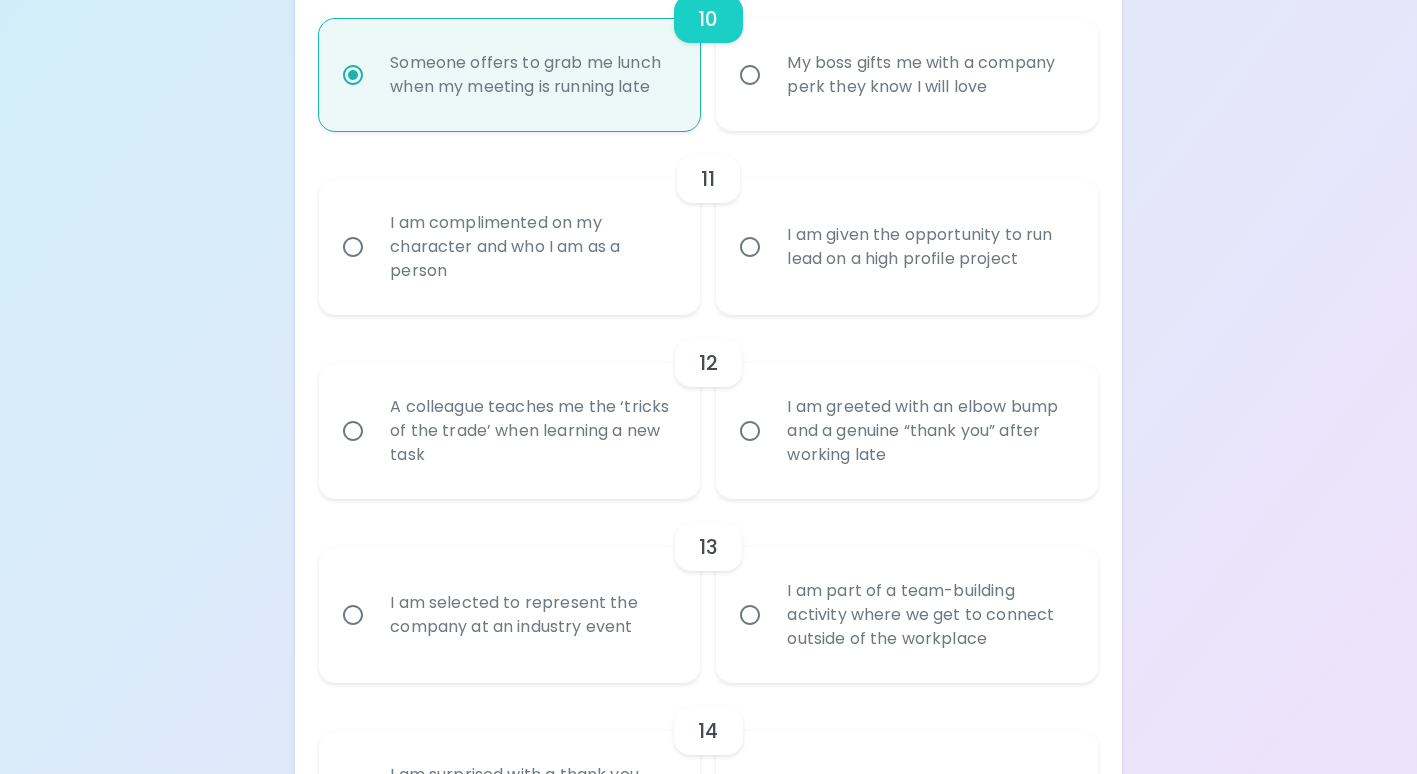 scroll, scrollTop: 2300, scrollLeft: 0, axis: vertical 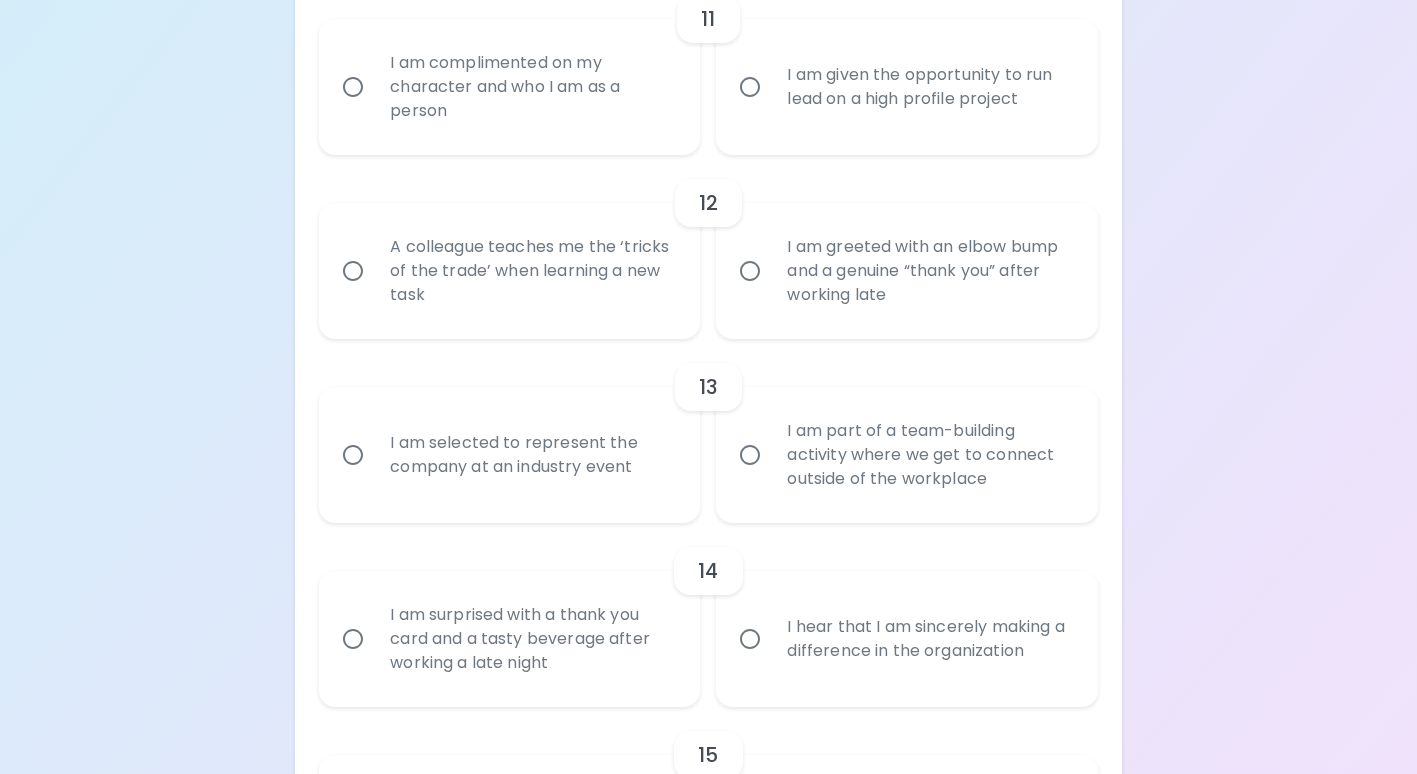 radio on "true" 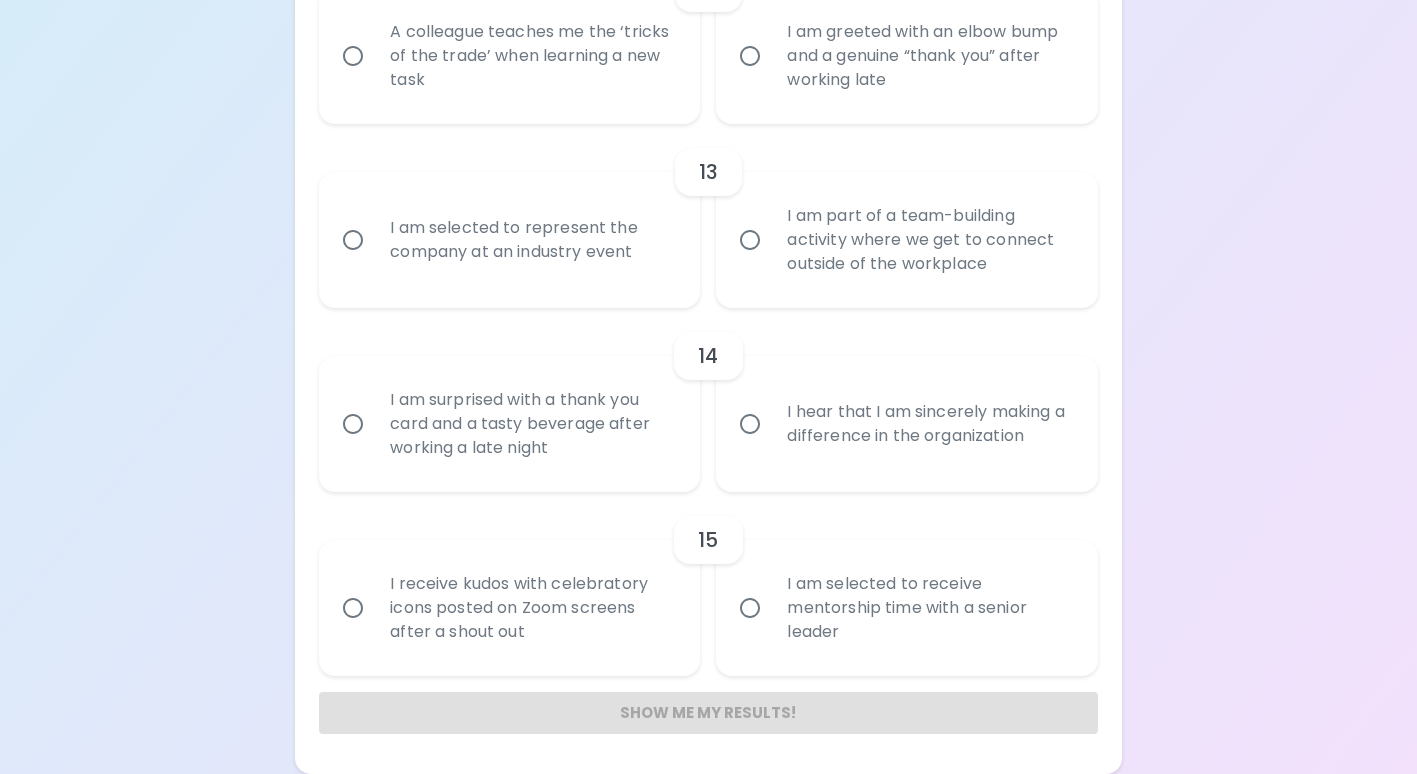 scroll, scrollTop: 2560, scrollLeft: 0, axis: vertical 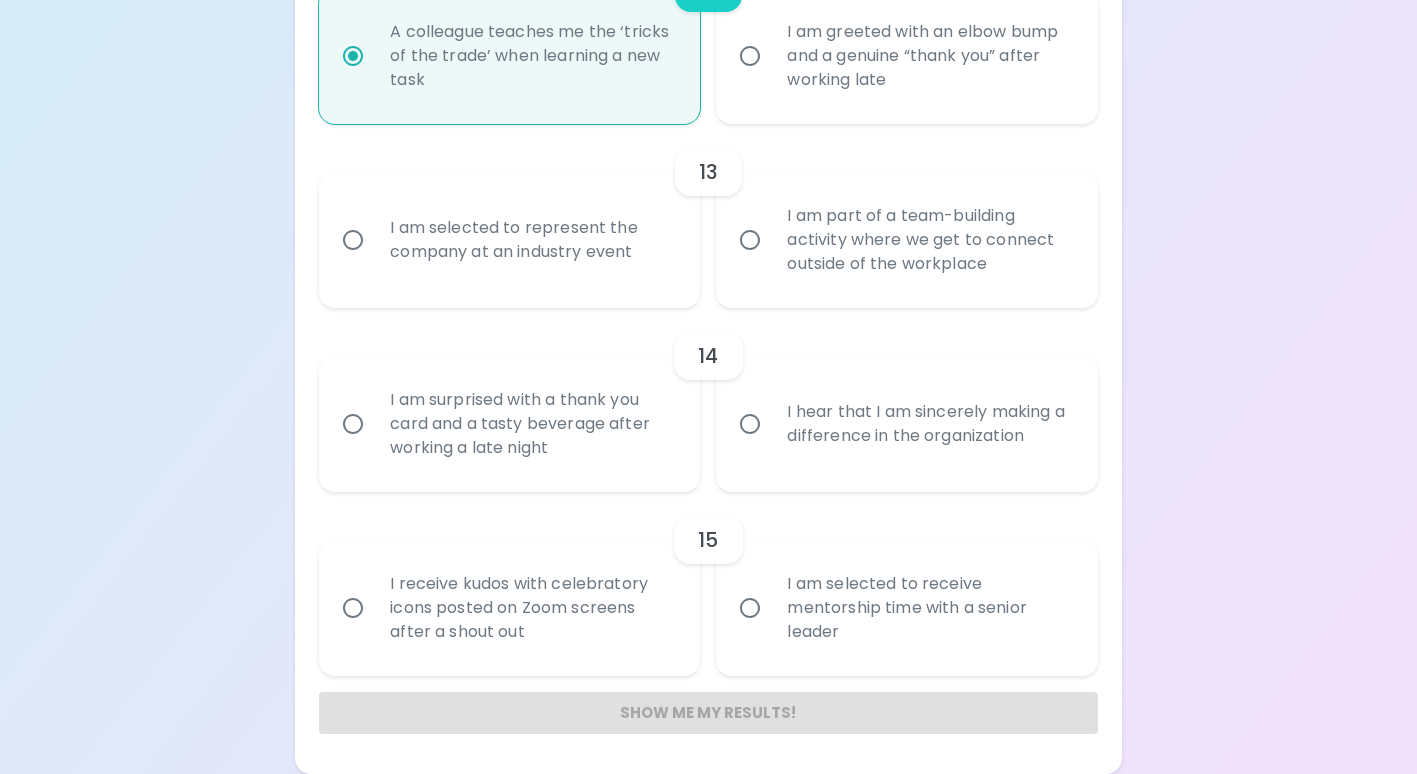 radio on "true" 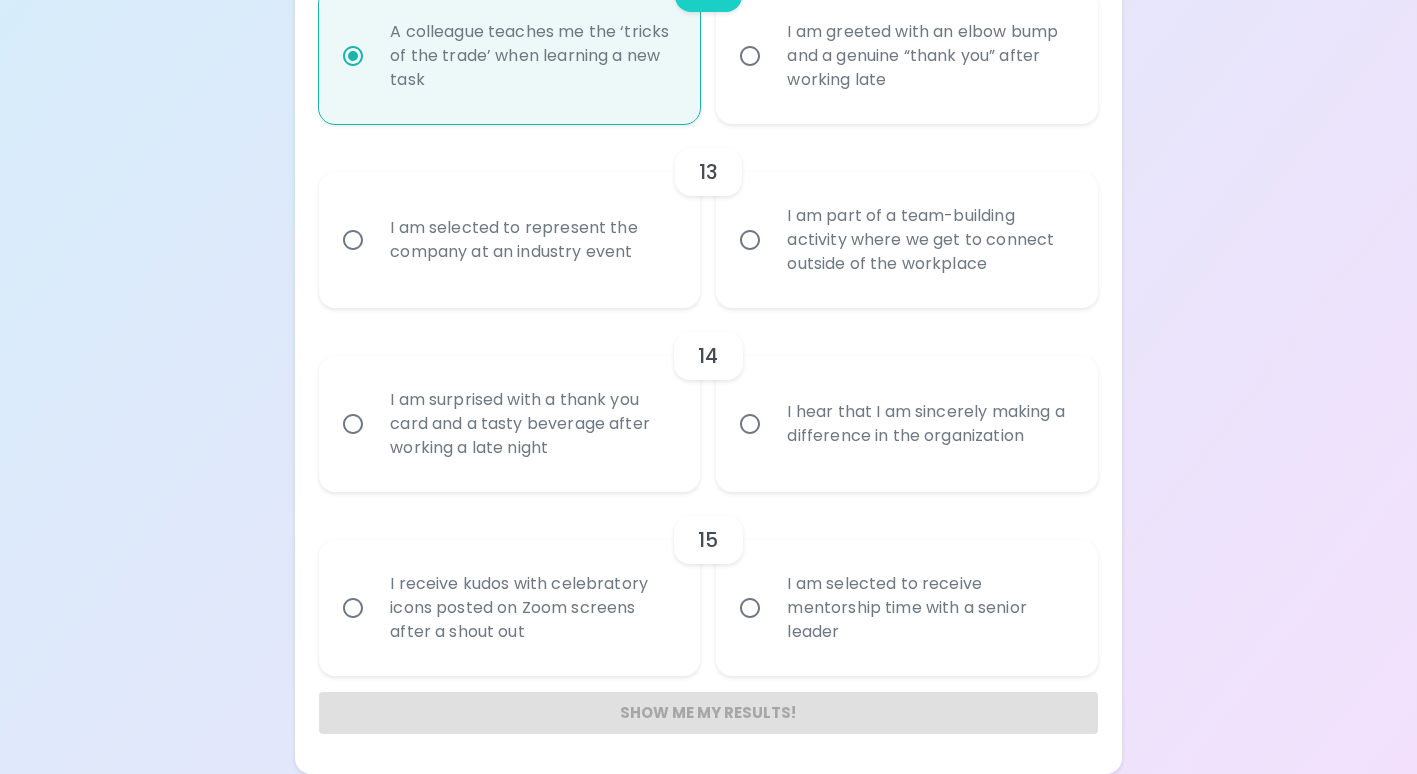 radio on "false" 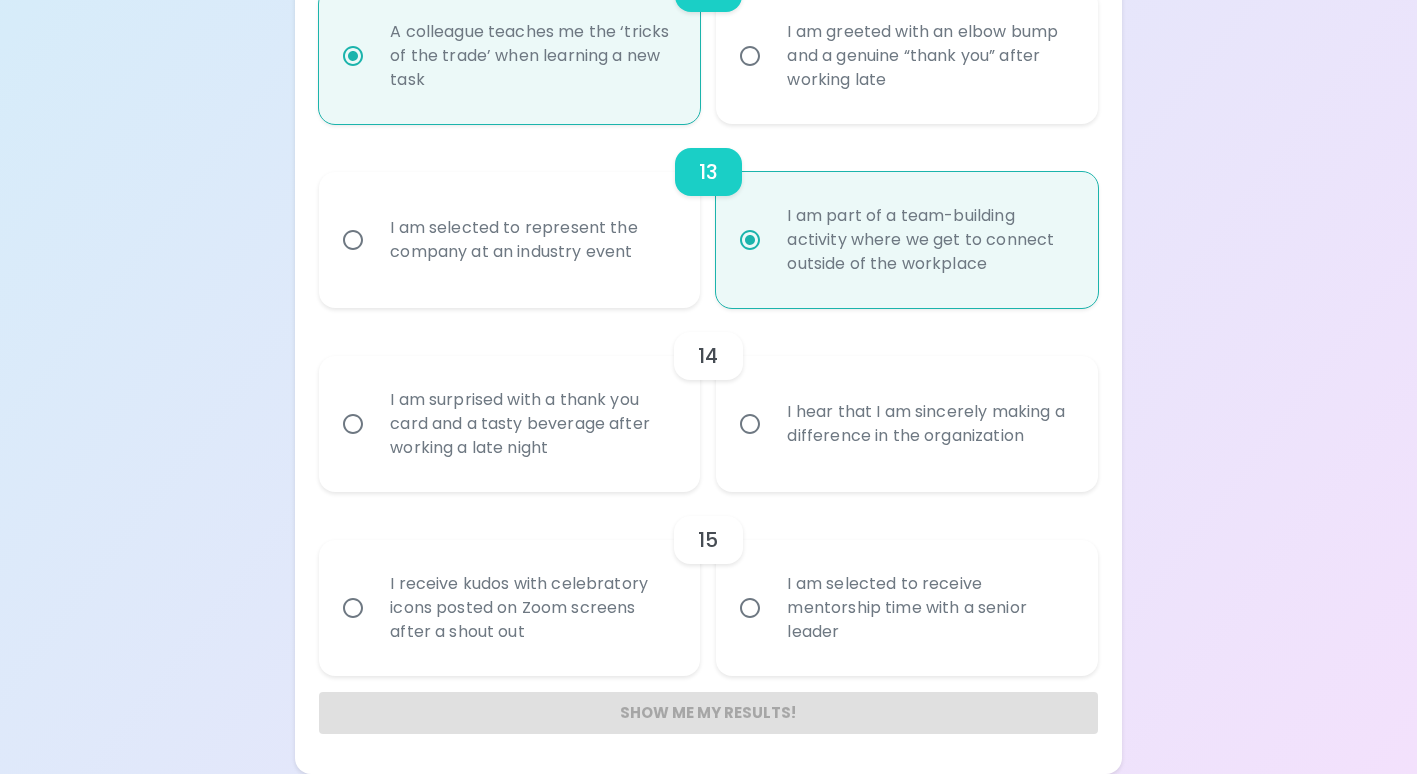 scroll, scrollTop: 2885, scrollLeft: 0, axis: vertical 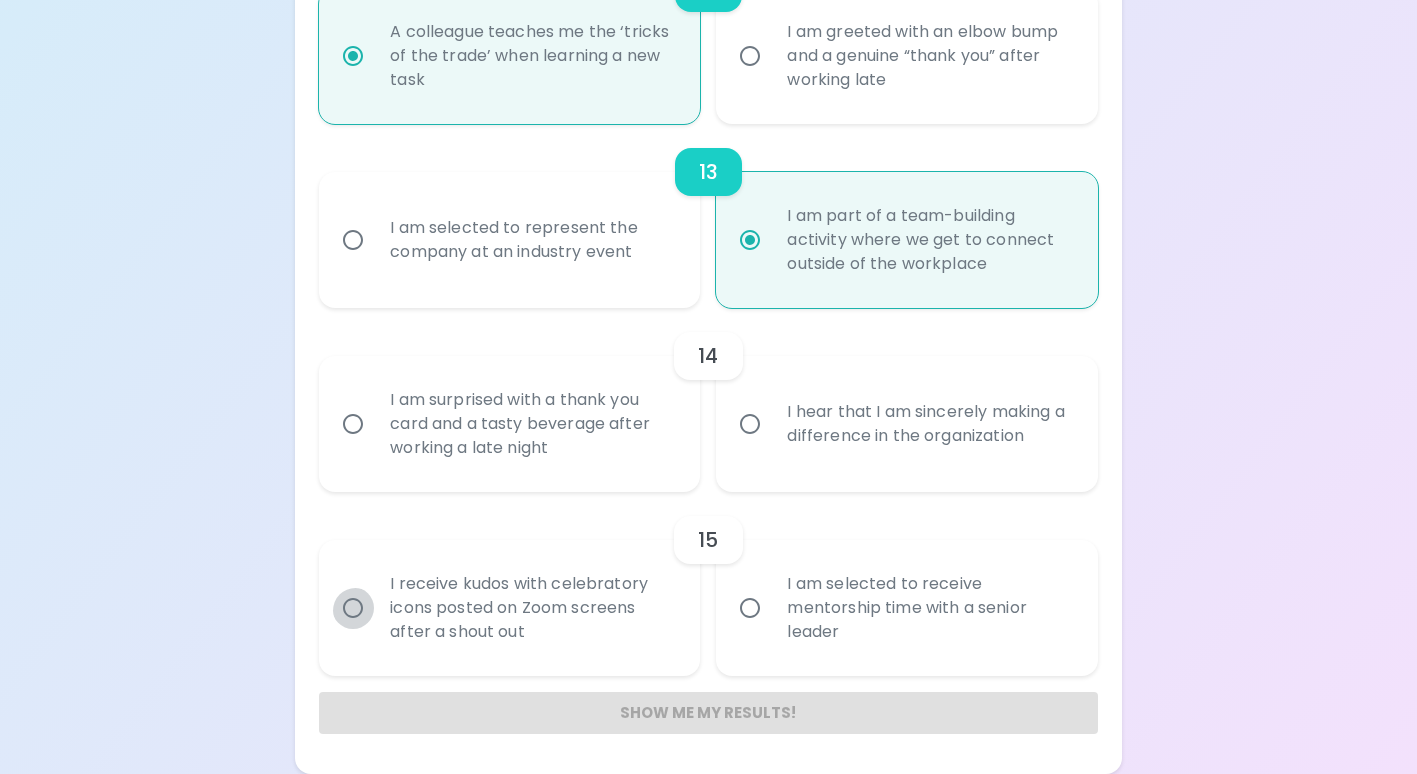 click on "I receive kudos with celebratory icons posted on Zoom screens after a shout out" at bounding box center [353, 608] 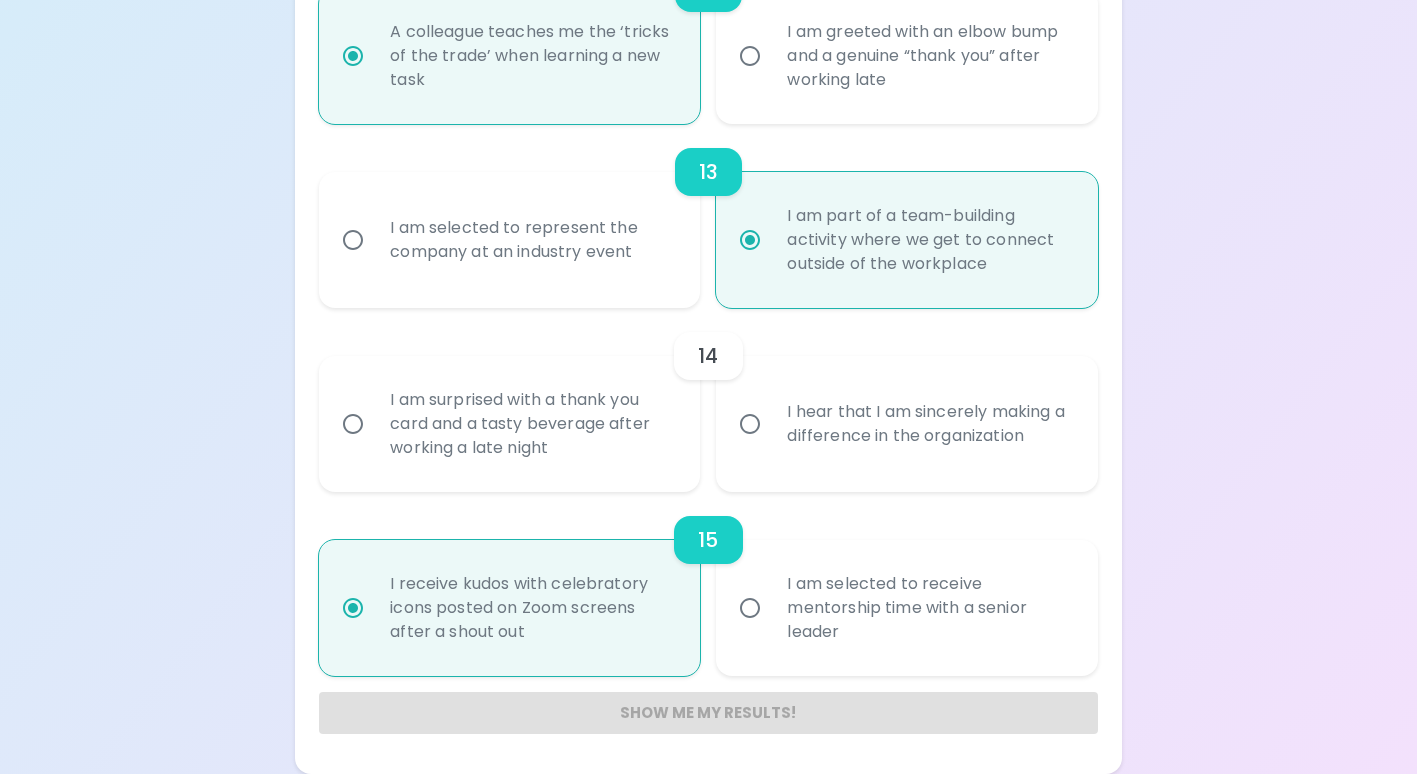 radio on "true" 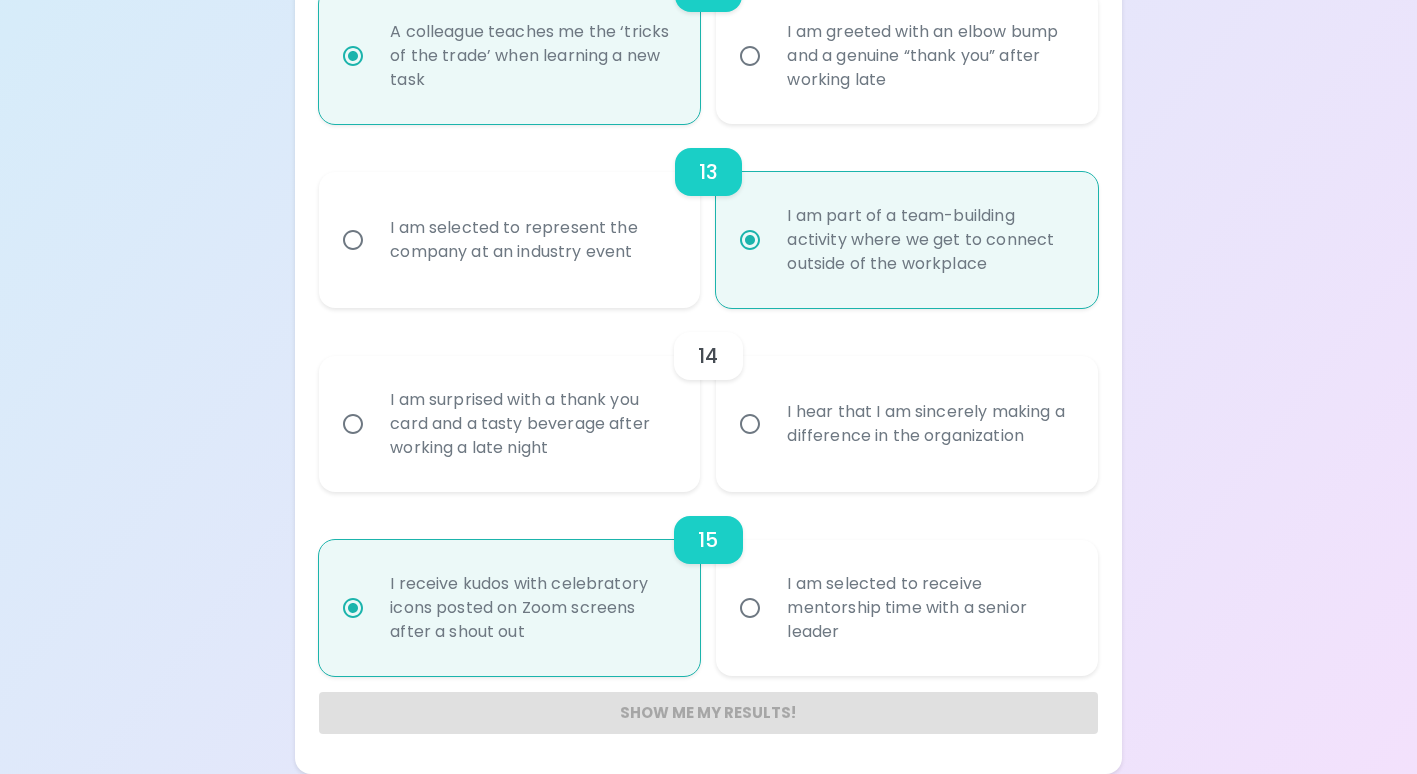 click on "I hear that I am sincerely making a difference in the organization" at bounding box center [750, 424] 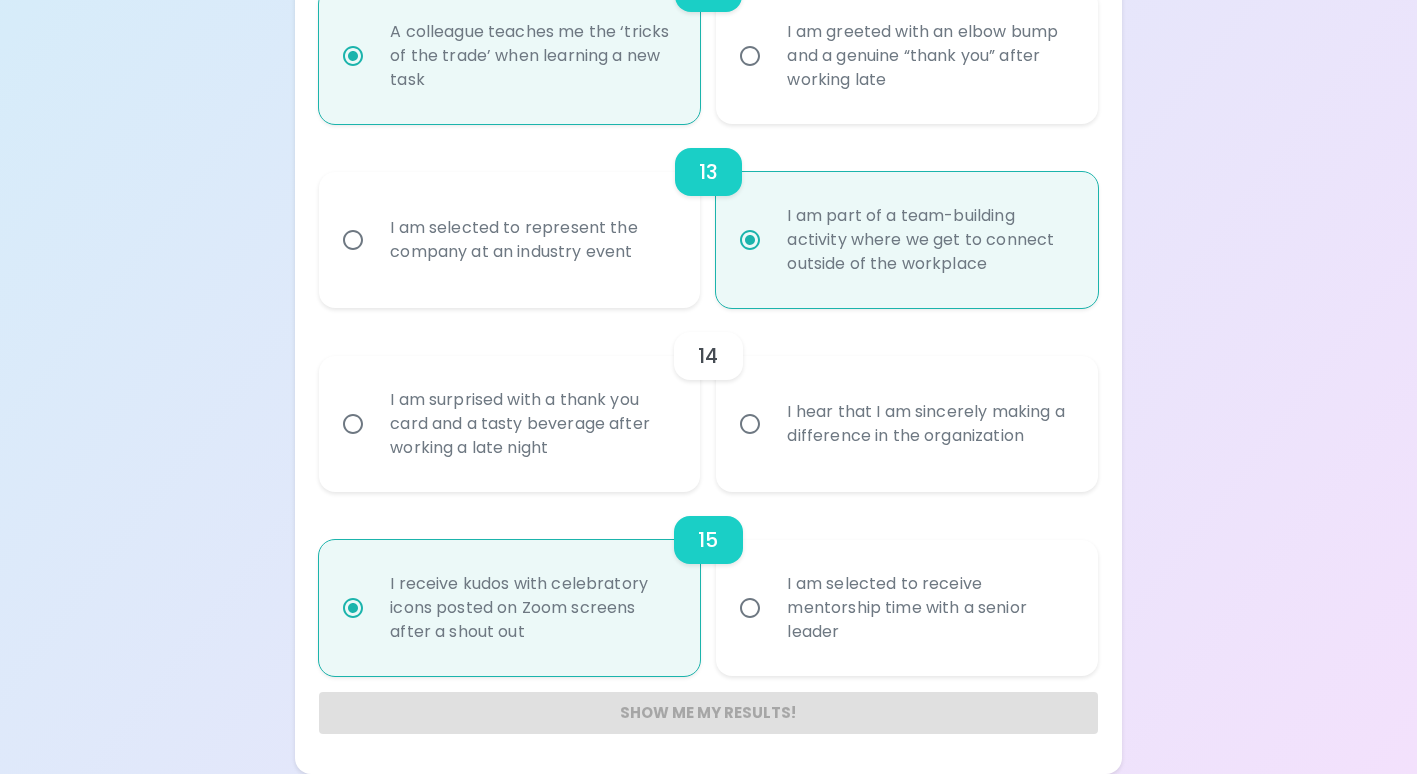 radio on "false" 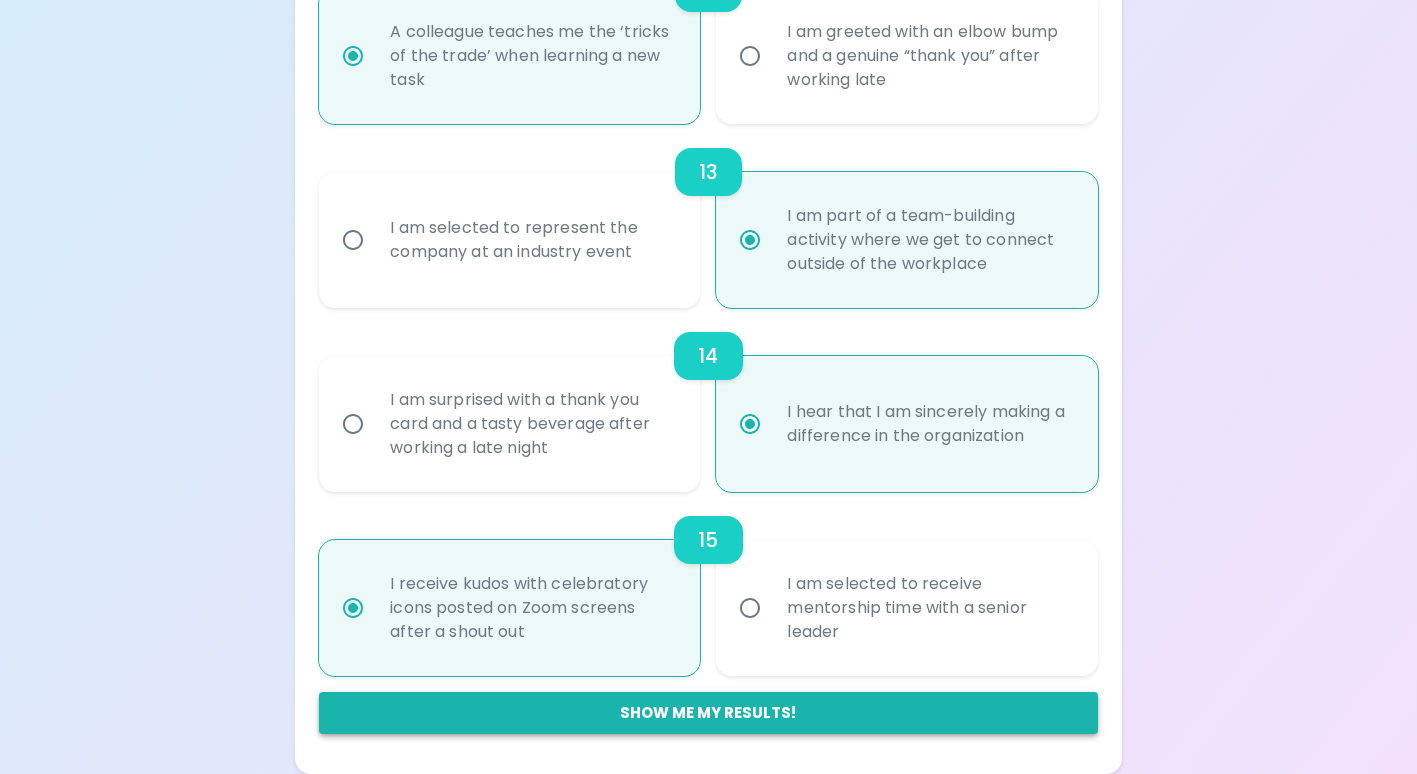 radio on "true" 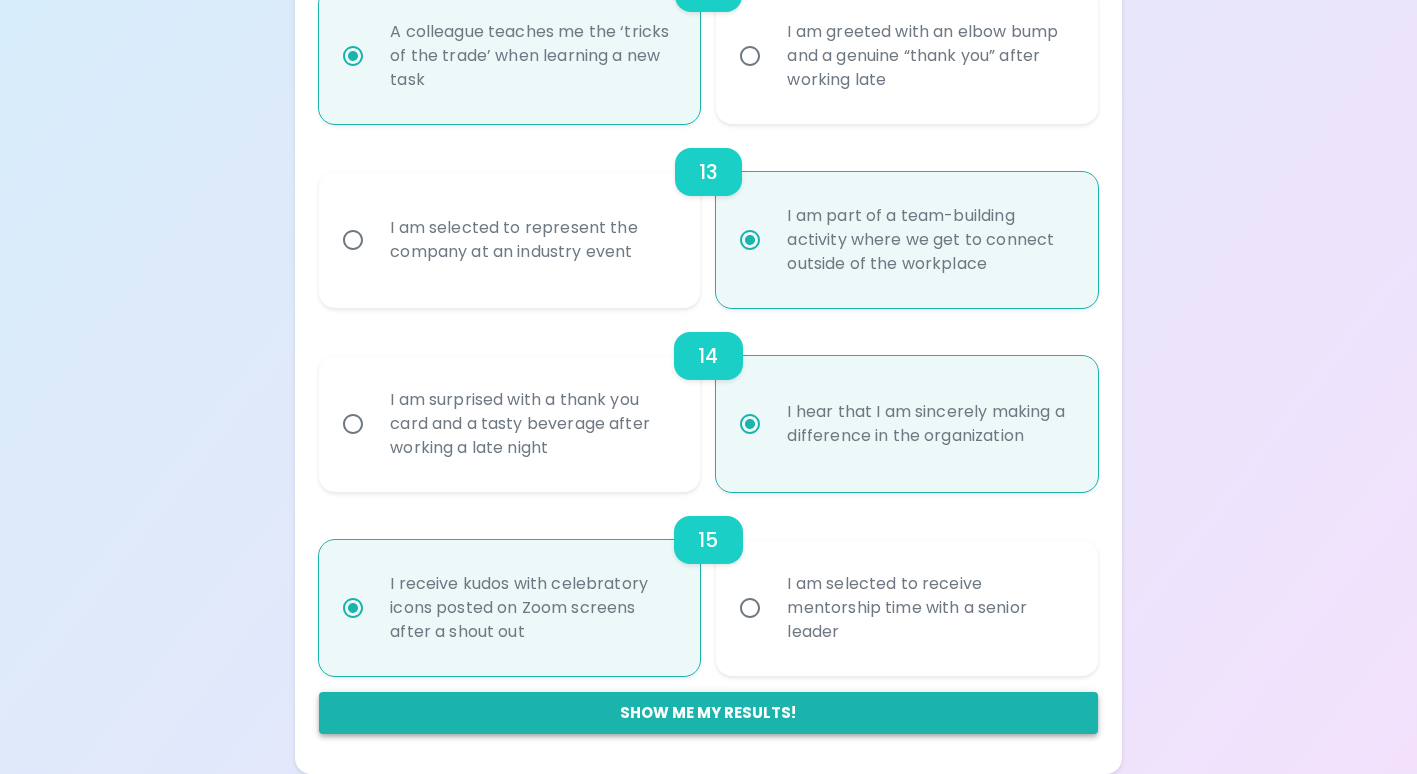 click on "Show me my results!" at bounding box center [708, 713] 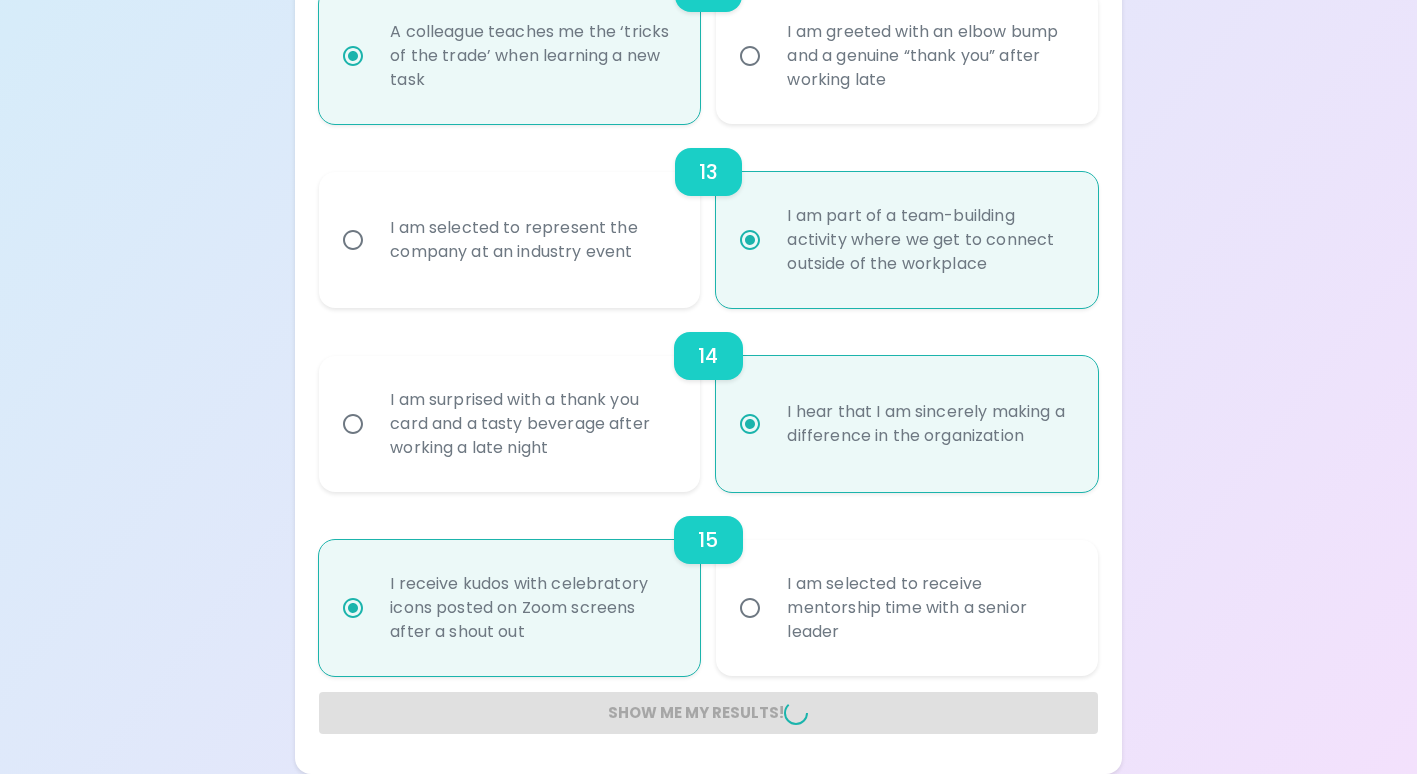 radio on "false" 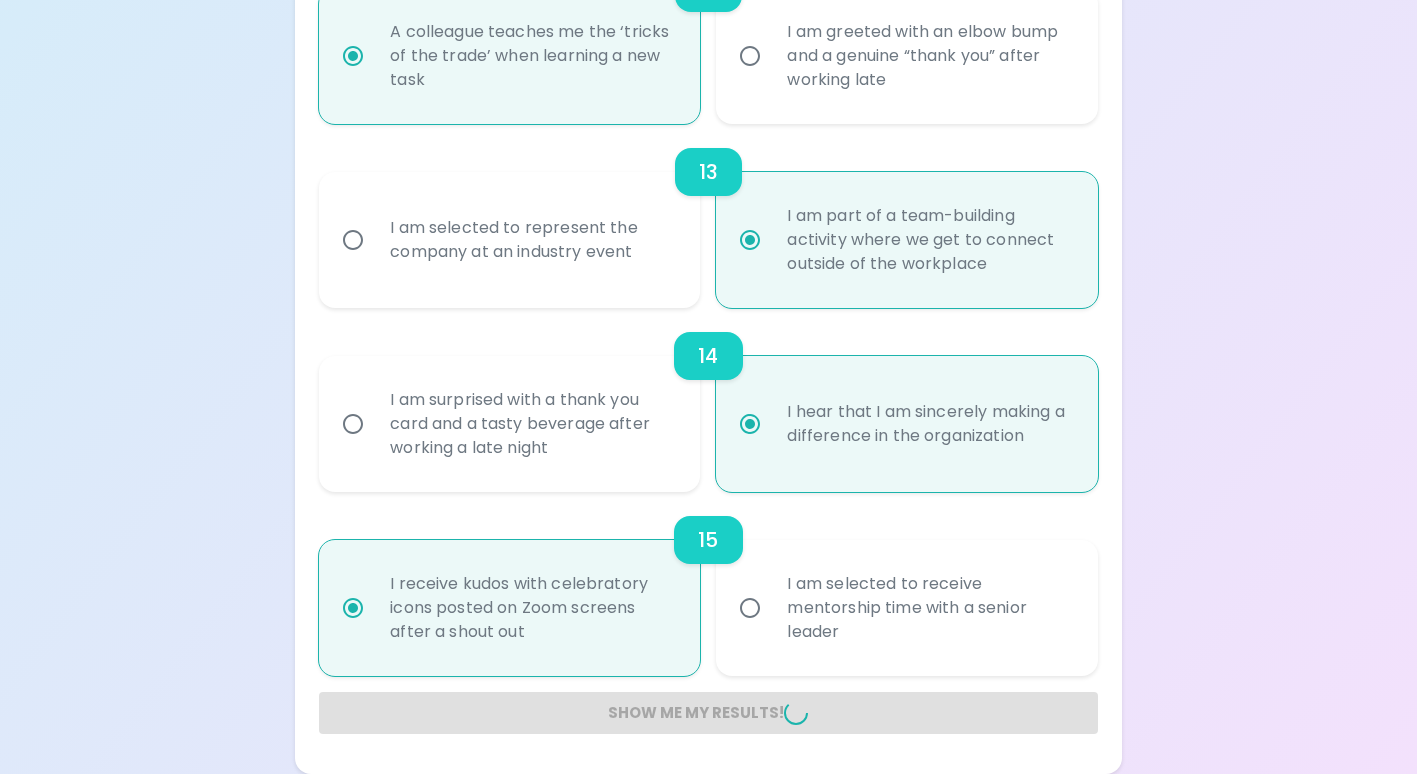 radio on "false" 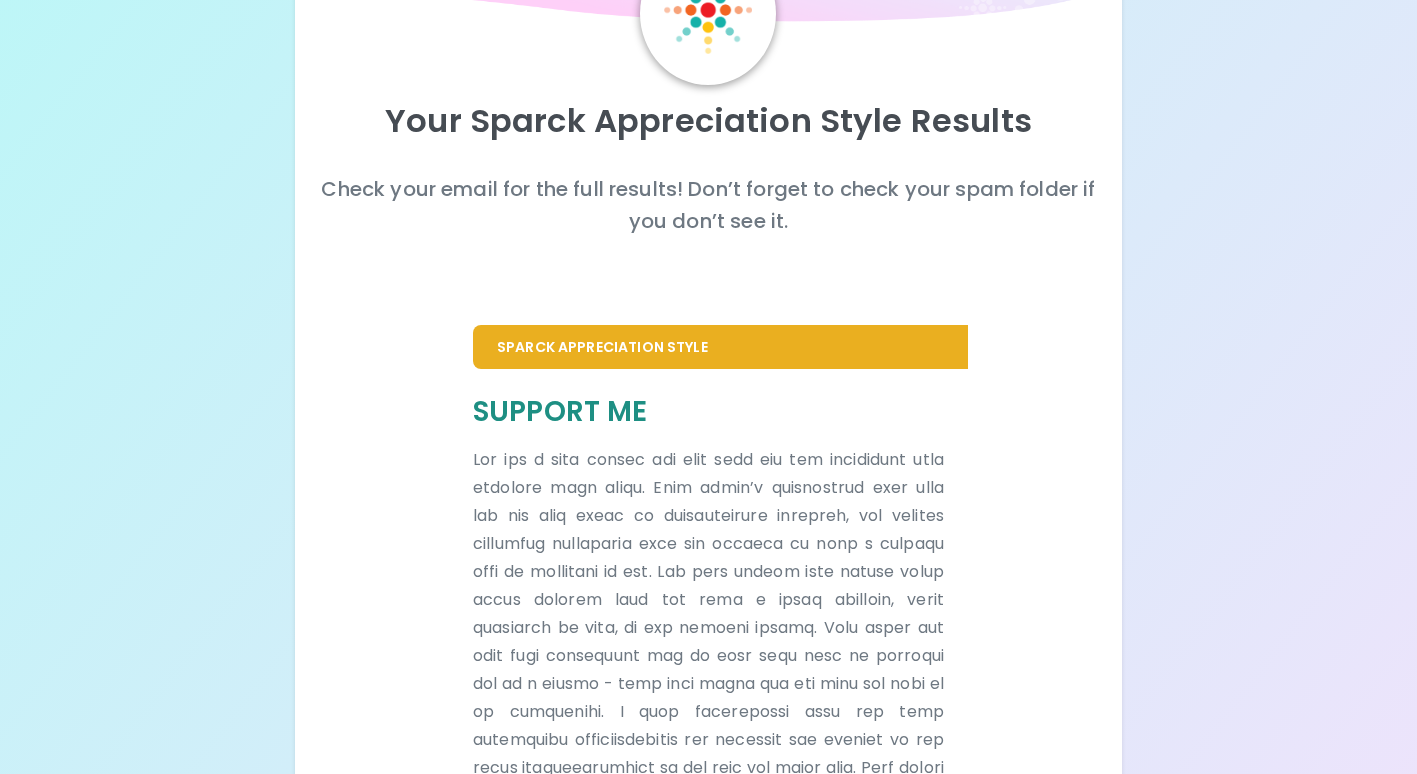 scroll, scrollTop: 0, scrollLeft: 0, axis: both 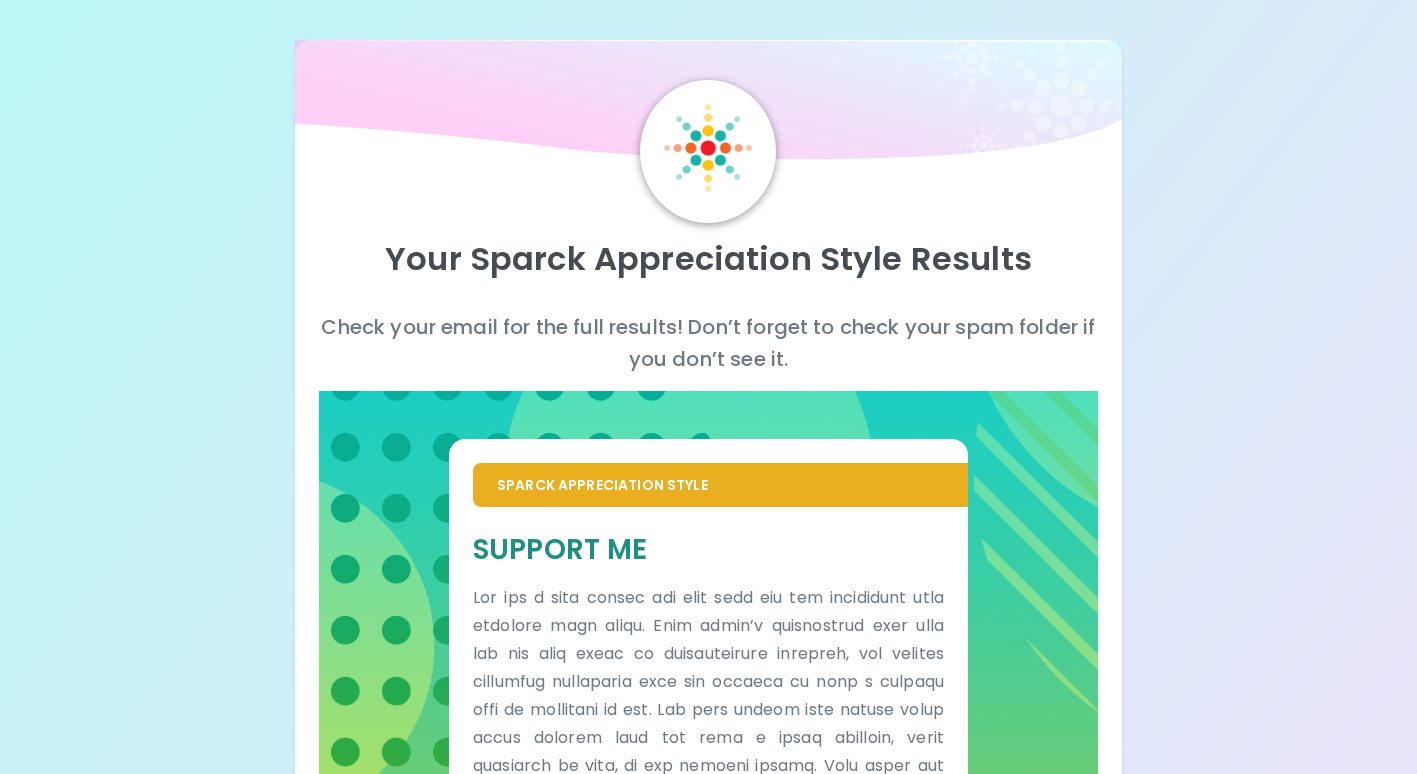 drag, startPoint x: 562, startPoint y: 102, endPoint x: 35, endPoint y: 116, distance: 527.1859 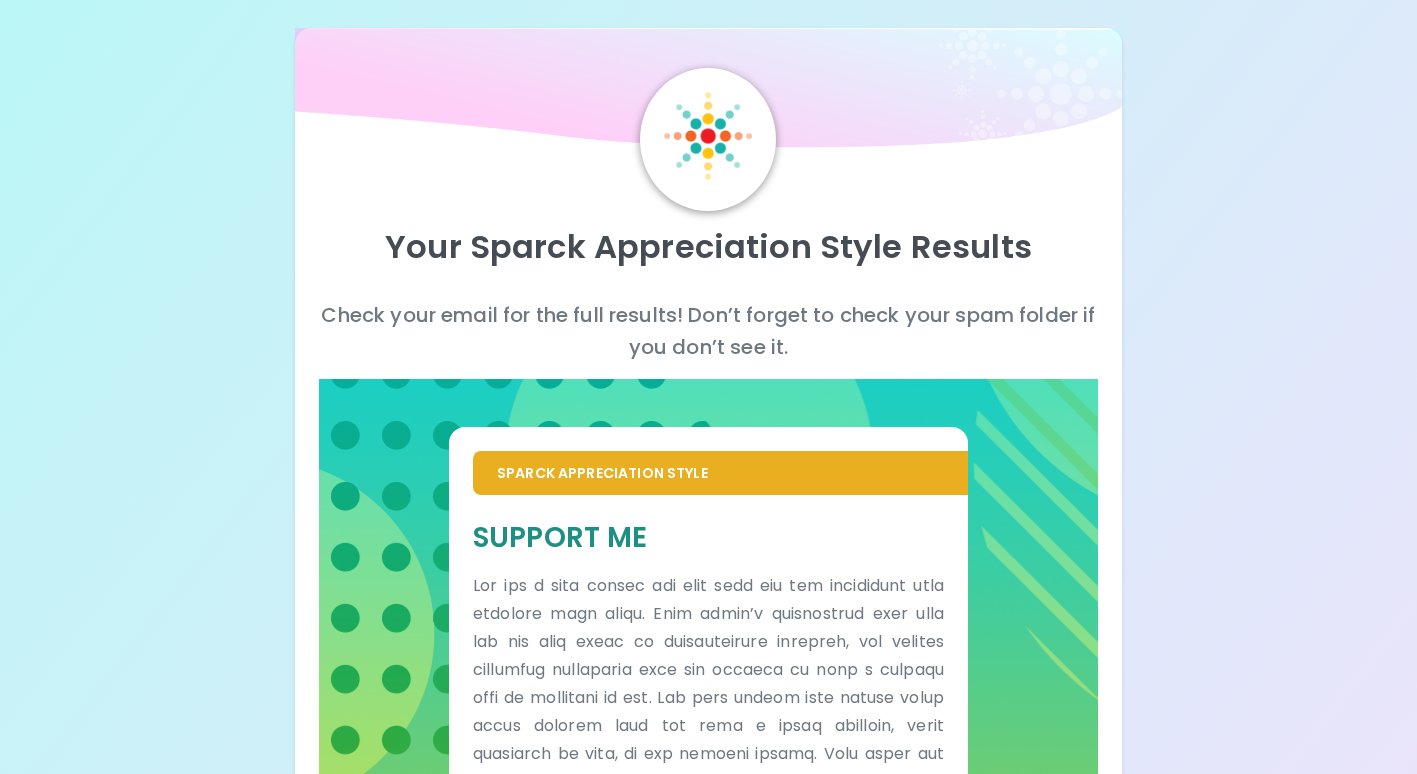 scroll, scrollTop: 0, scrollLeft: 0, axis: both 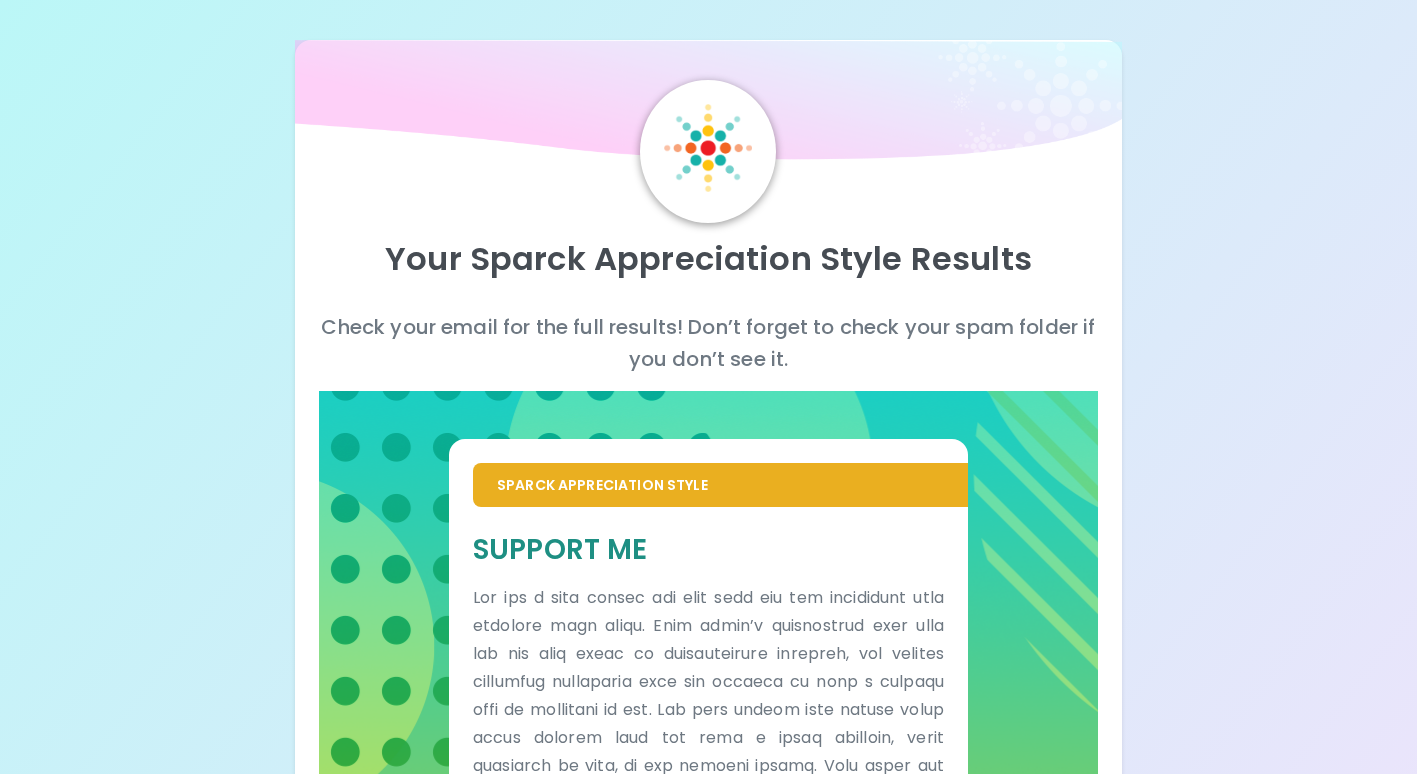 click at bounding box center [708, 892] 